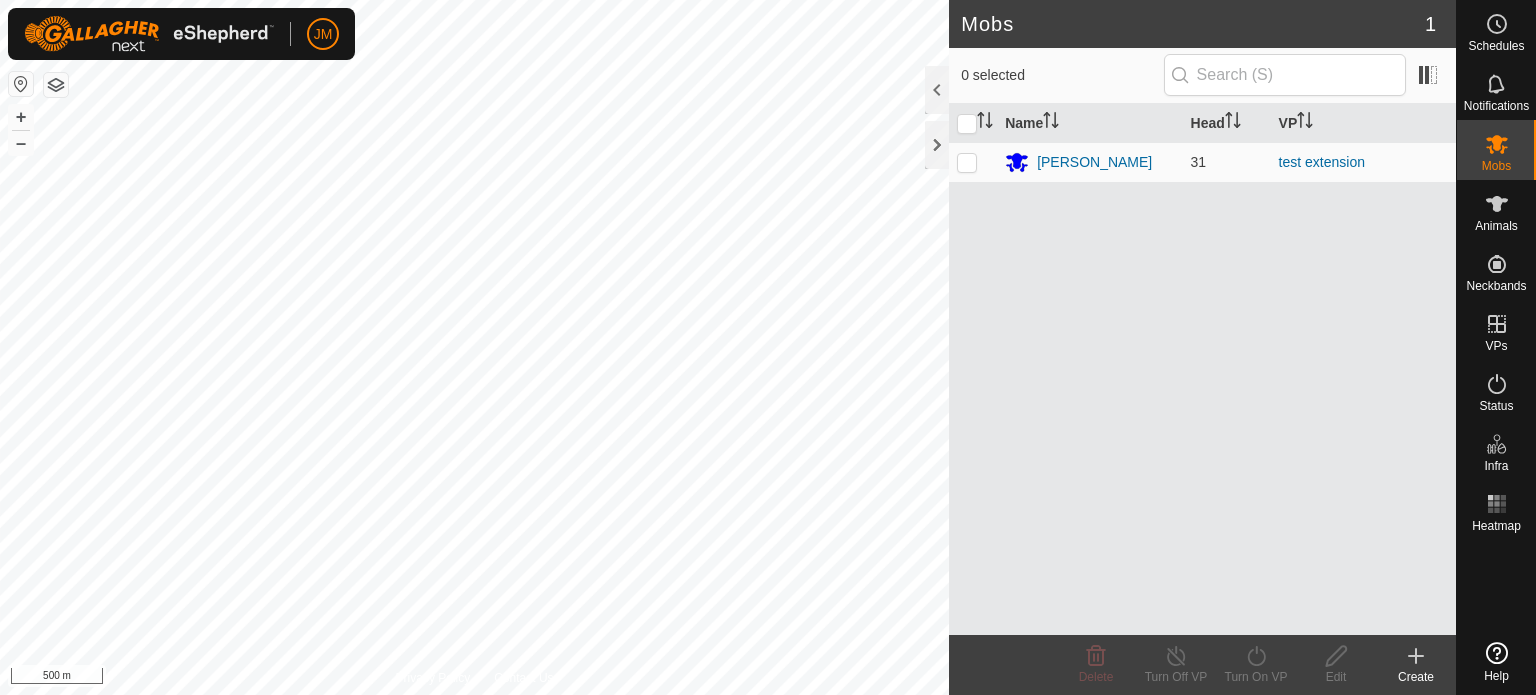 scroll, scrollTop: 0, scrollLeft: 0, axis: both 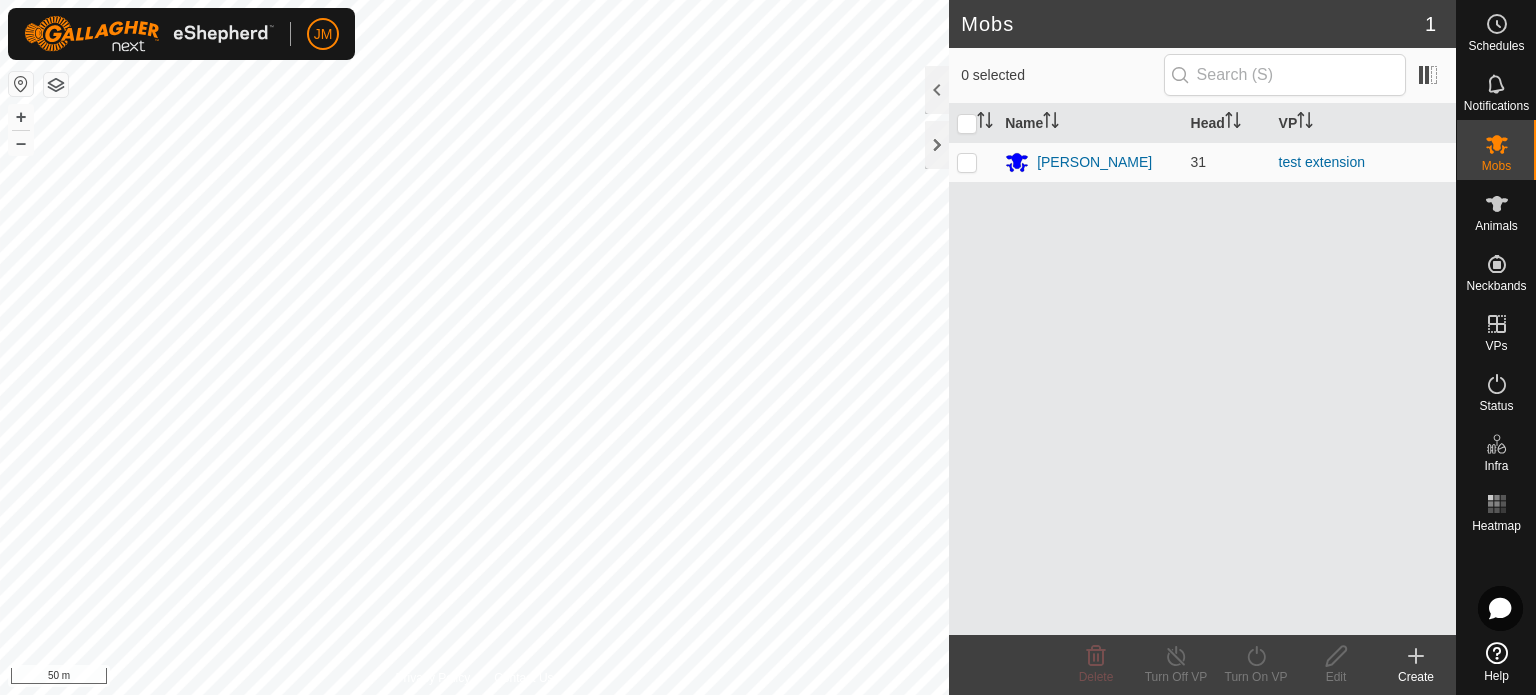 click on "JM Schedules Notifications Mobs Animals Neckbands VPs Status Infra Heatmap Help Mobs 1  0 selected   Name   Head   [PERSON_NAME] 31 test extension Delete  Turn Off VP   Turn On VP   Edit   Create  Privacy Policy Contact Us + – ⇧ i 50 m" at bounding box center (768, 347) 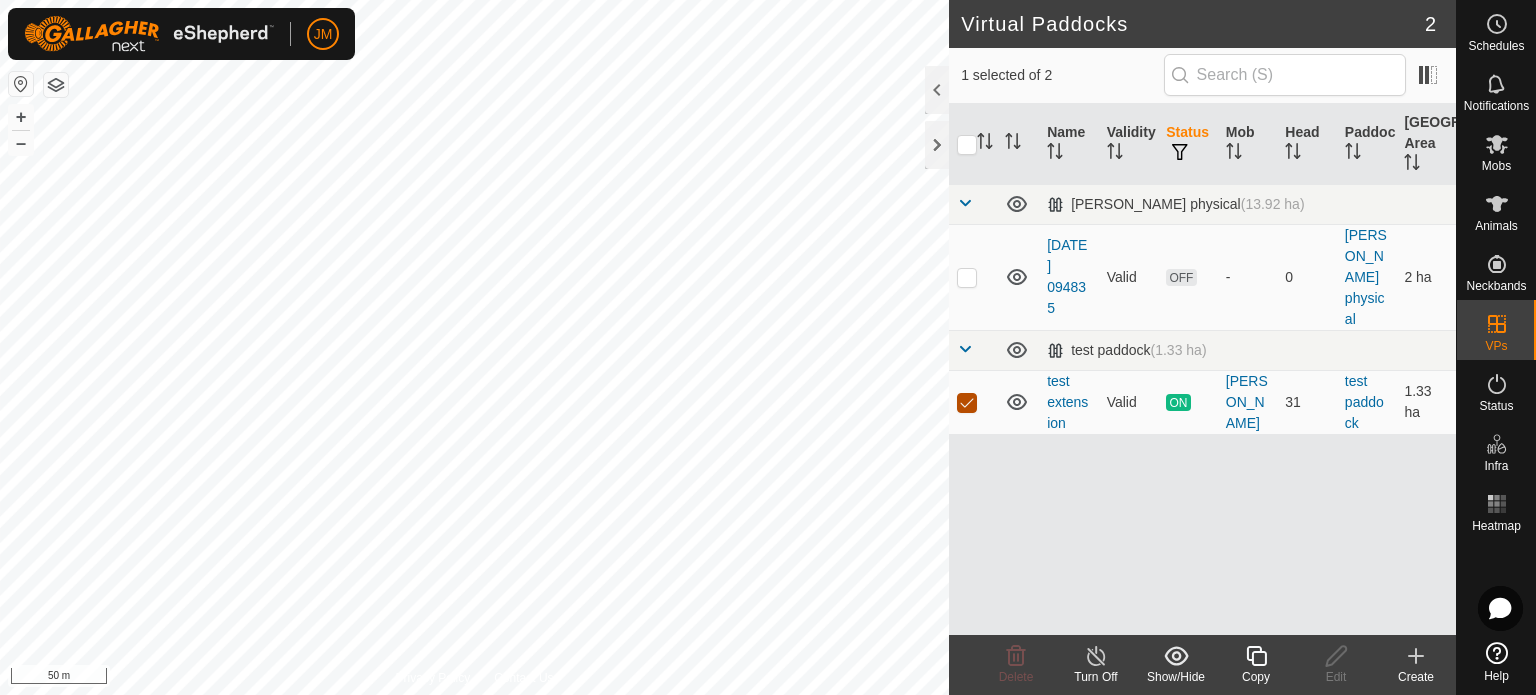 click at bounding box center (967, 403) 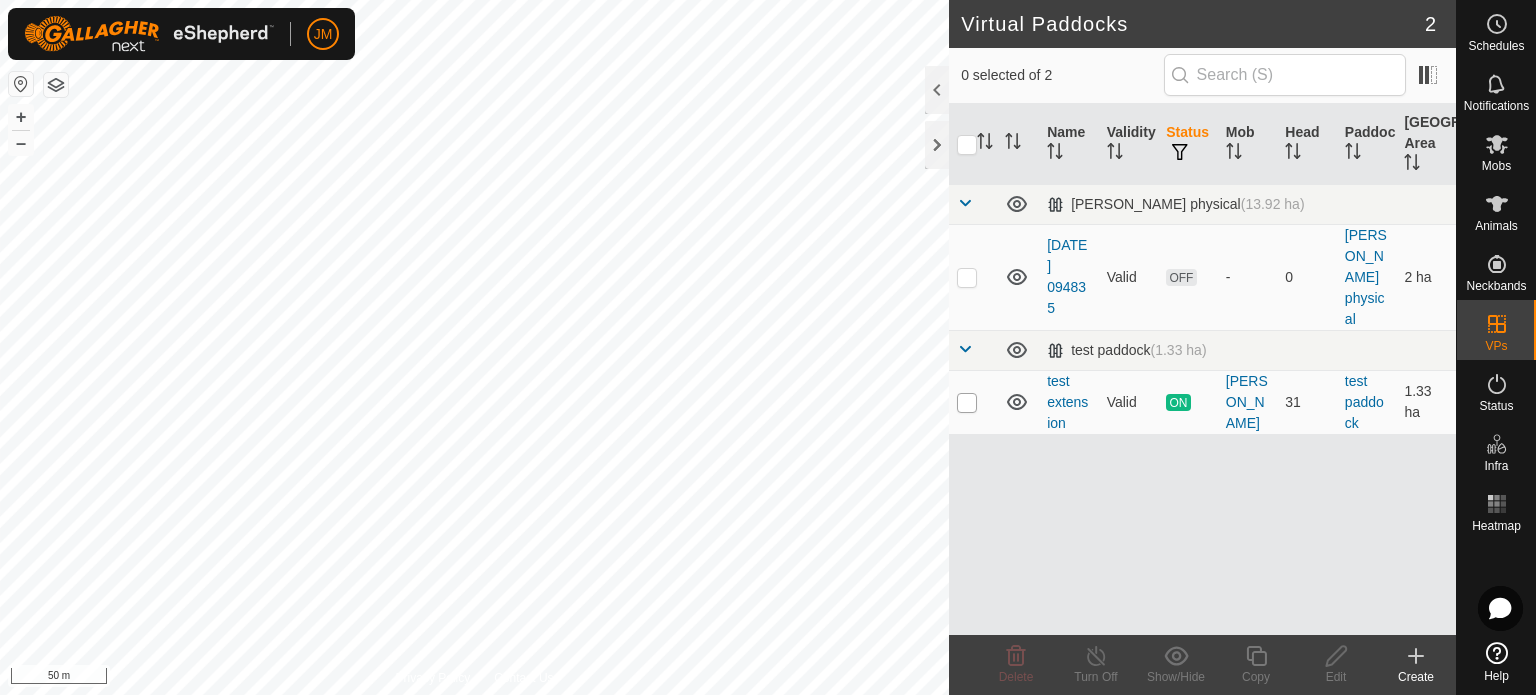 click at bounding box center (967, 403) 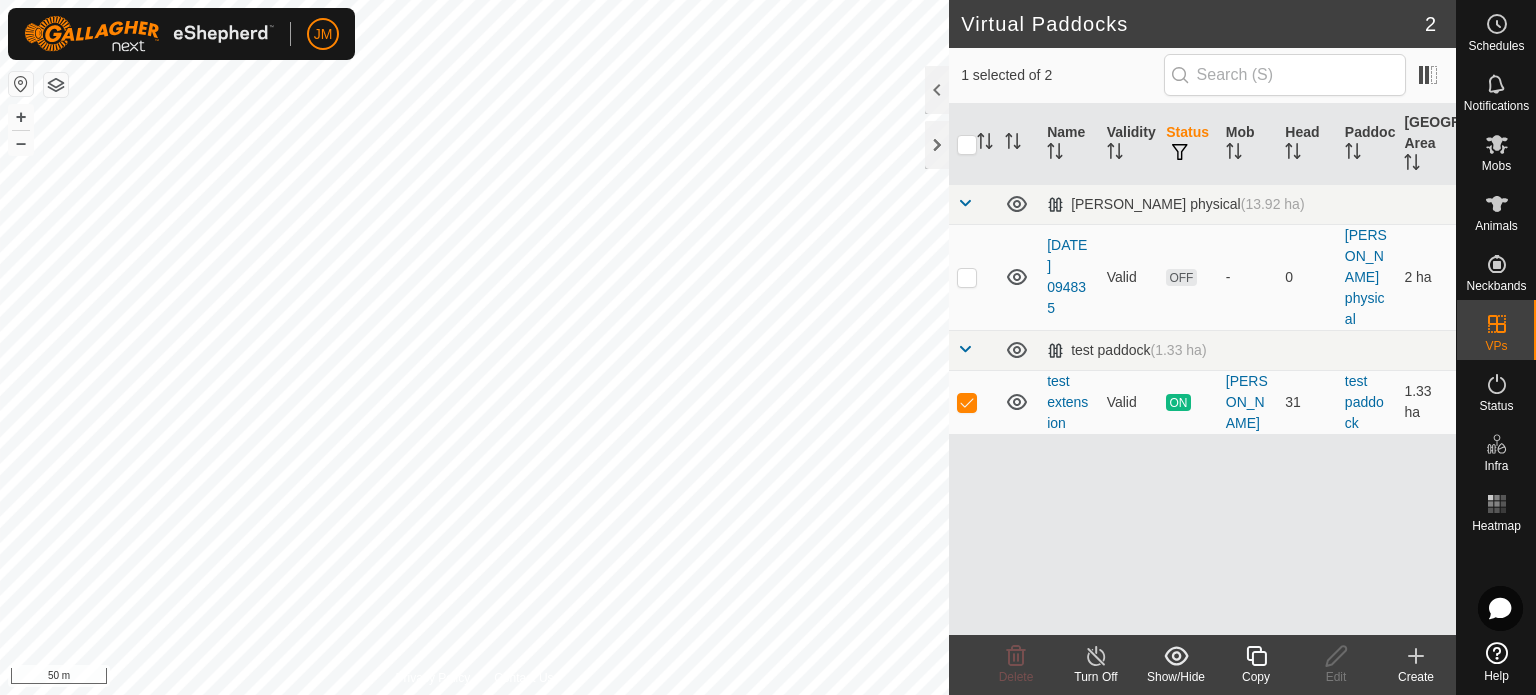 click 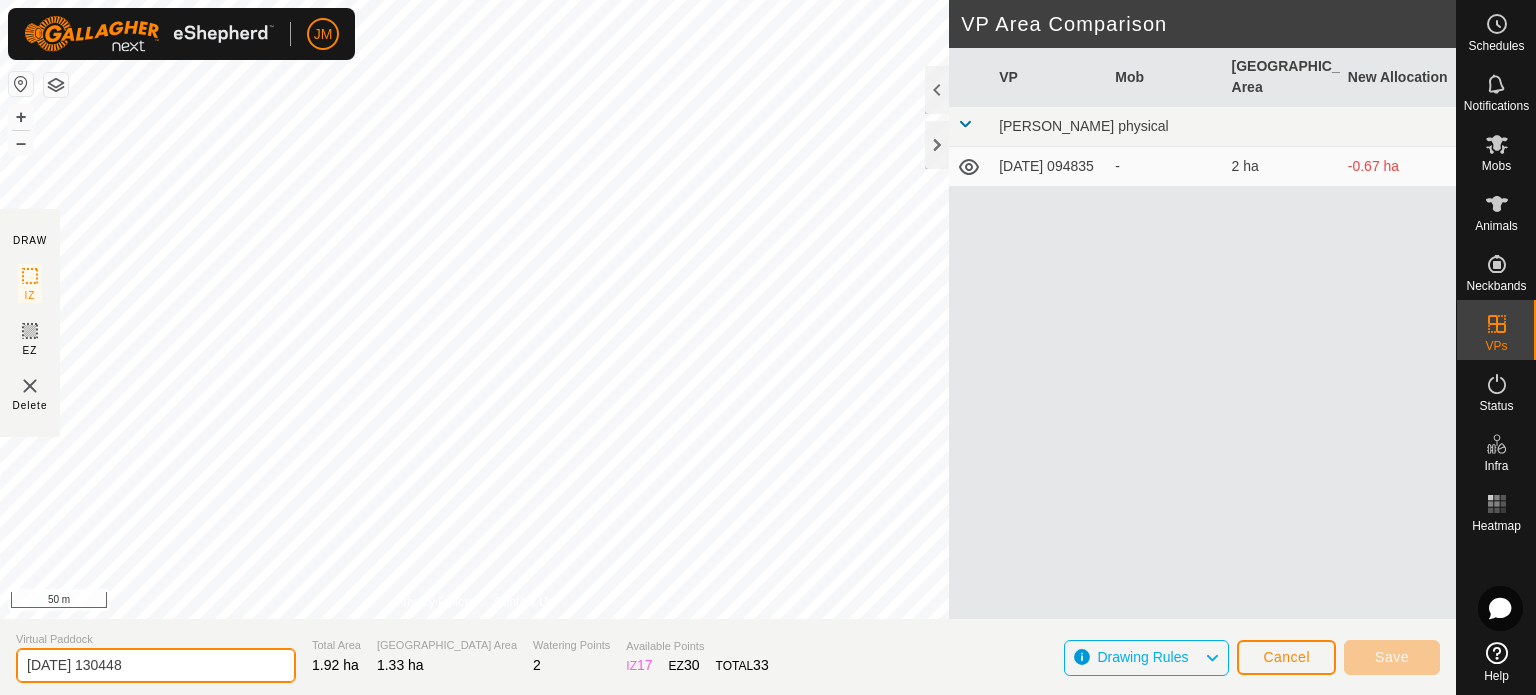 click on "[DATE] 130448" 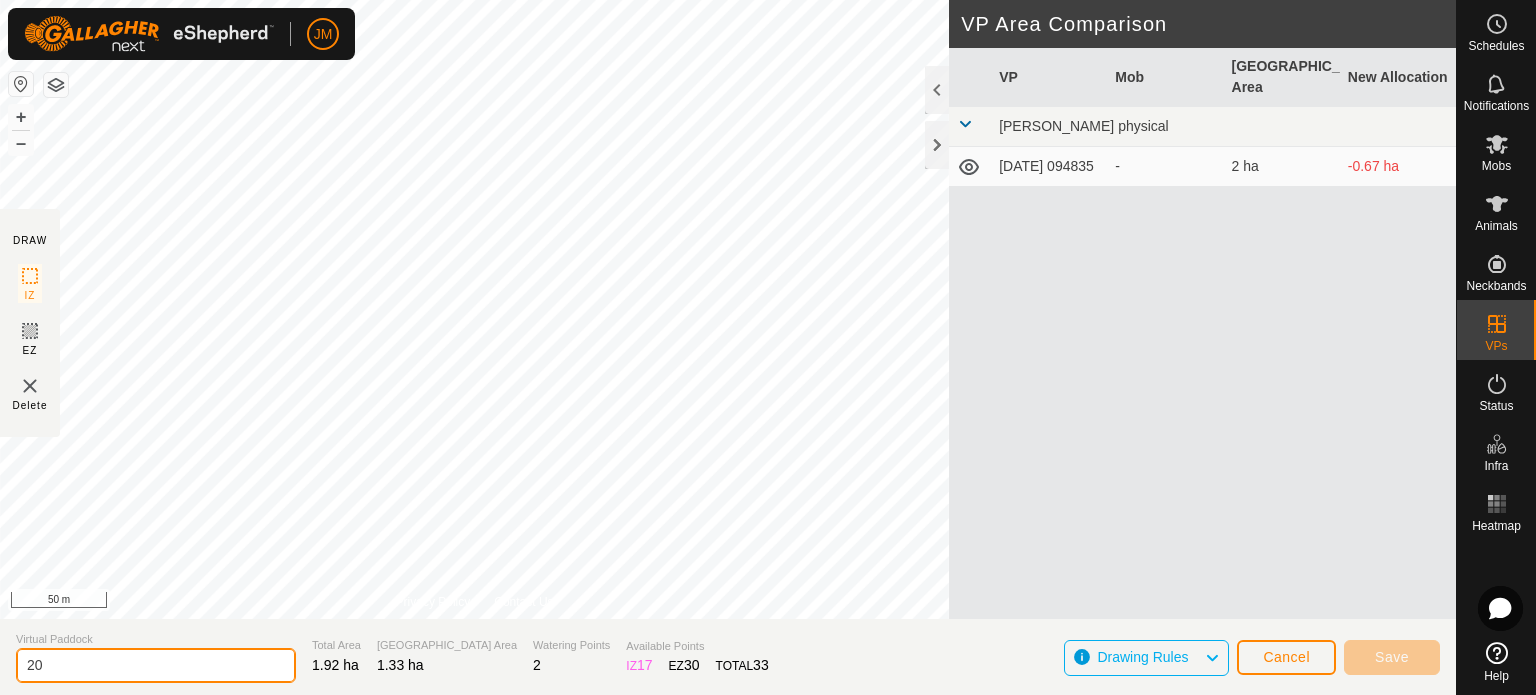 type on "2" 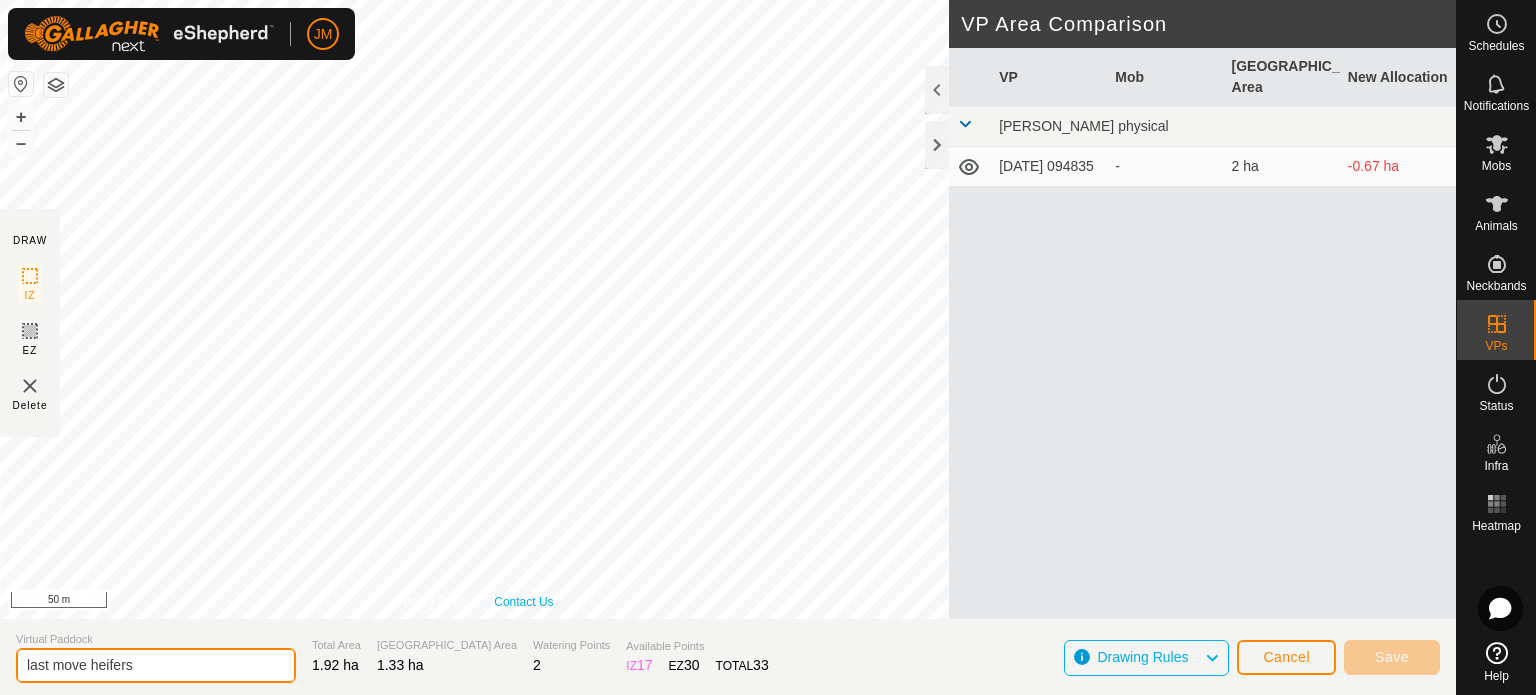 type on "last move heifers" 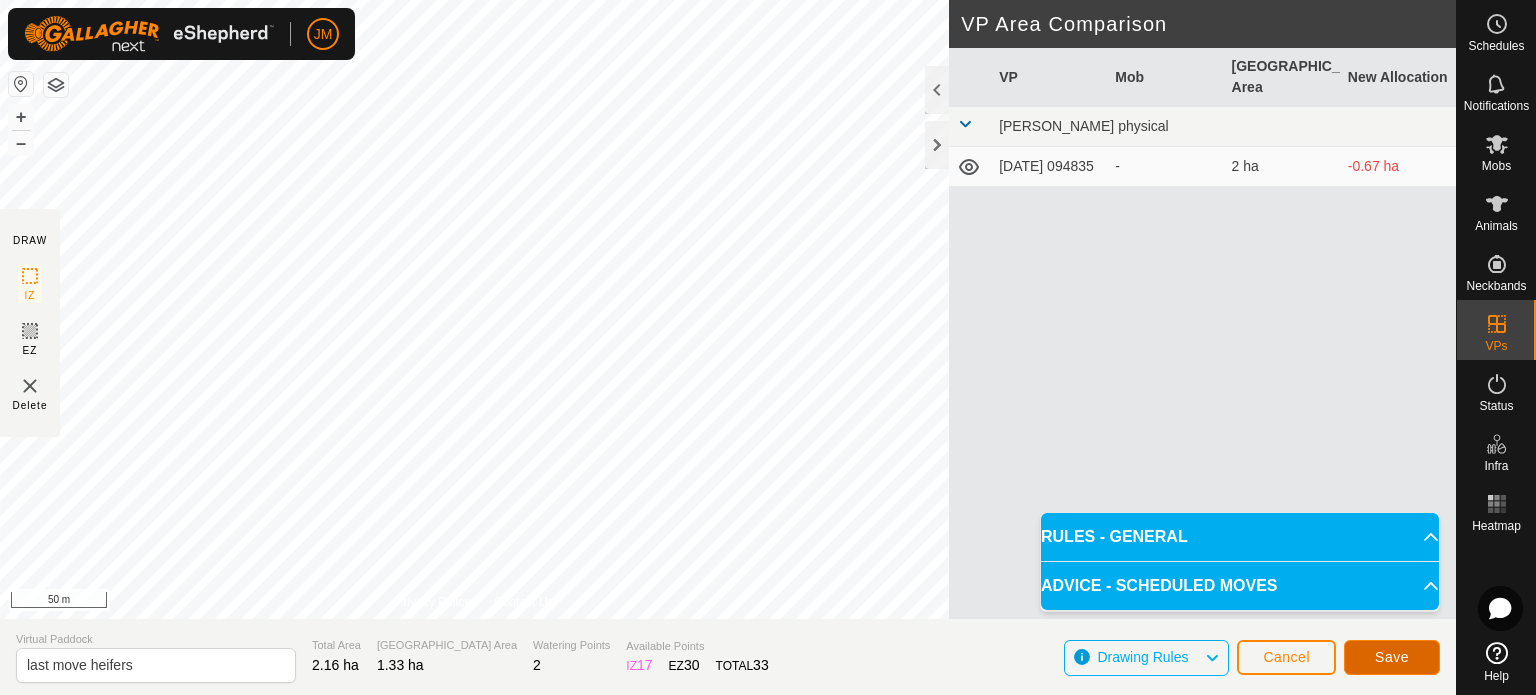 click on "Save" 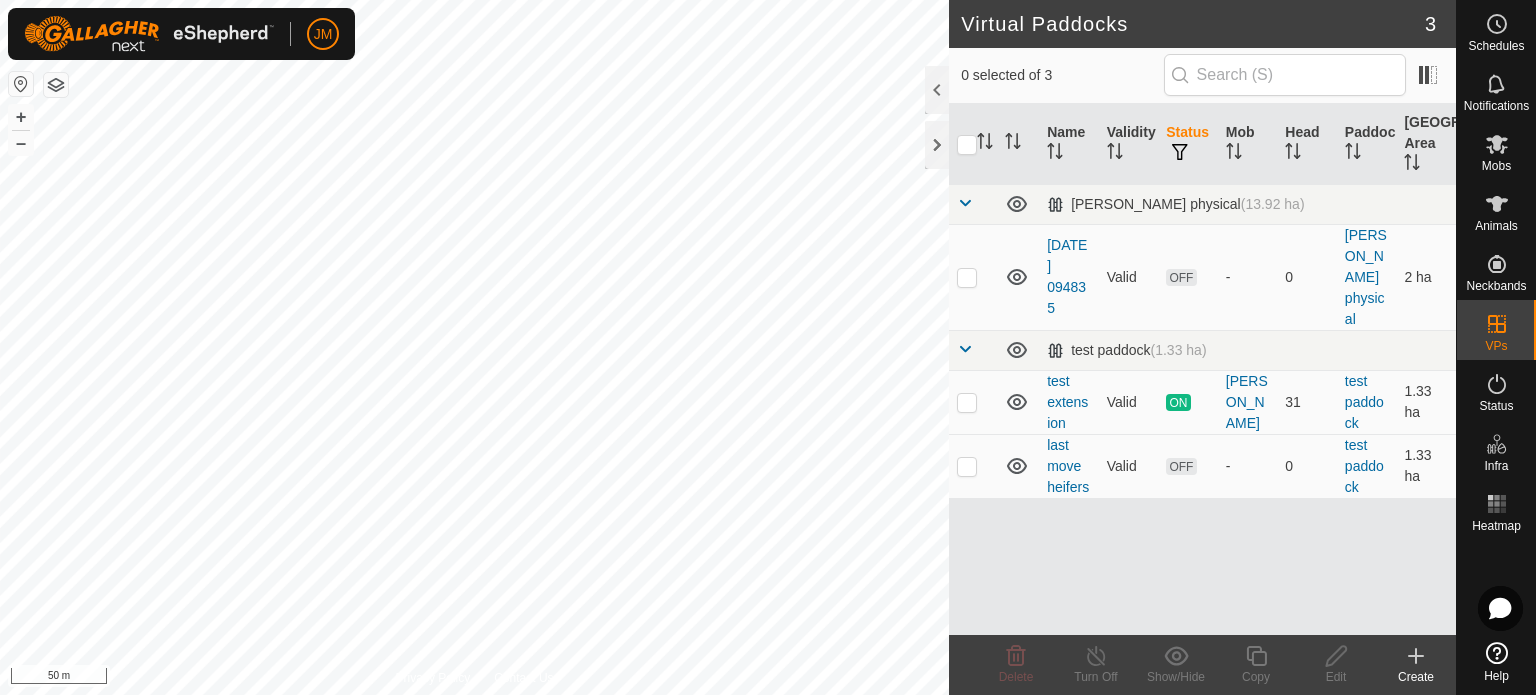 checkbox on "true" 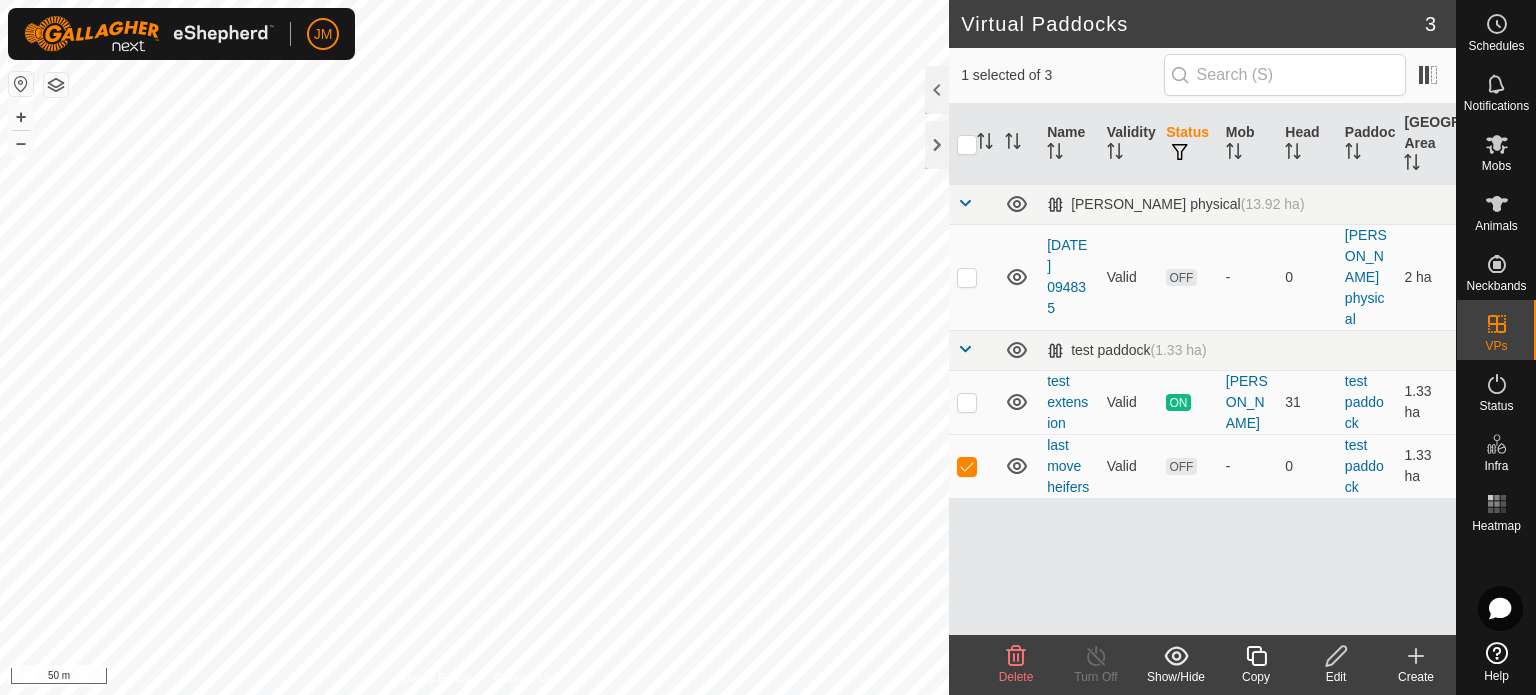 checkbox on "true" 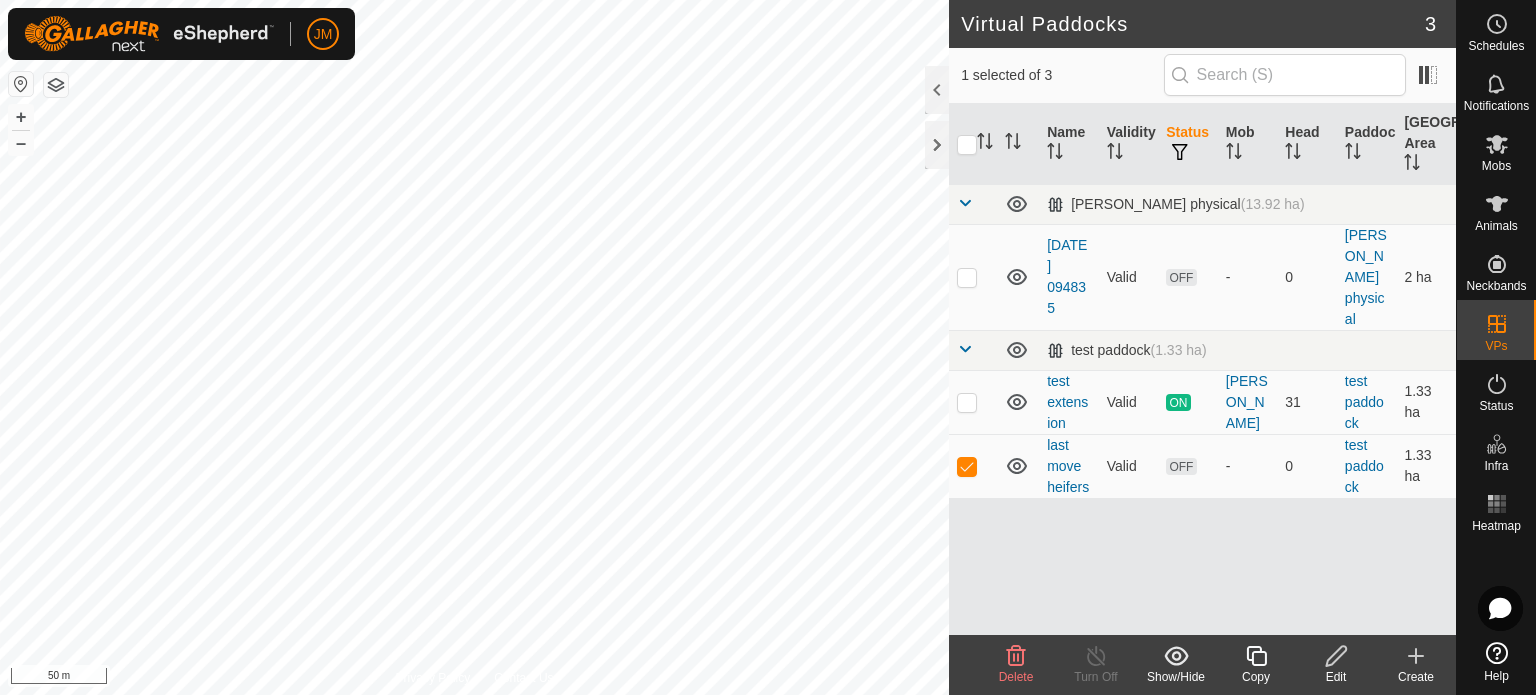 checkbox on "false" 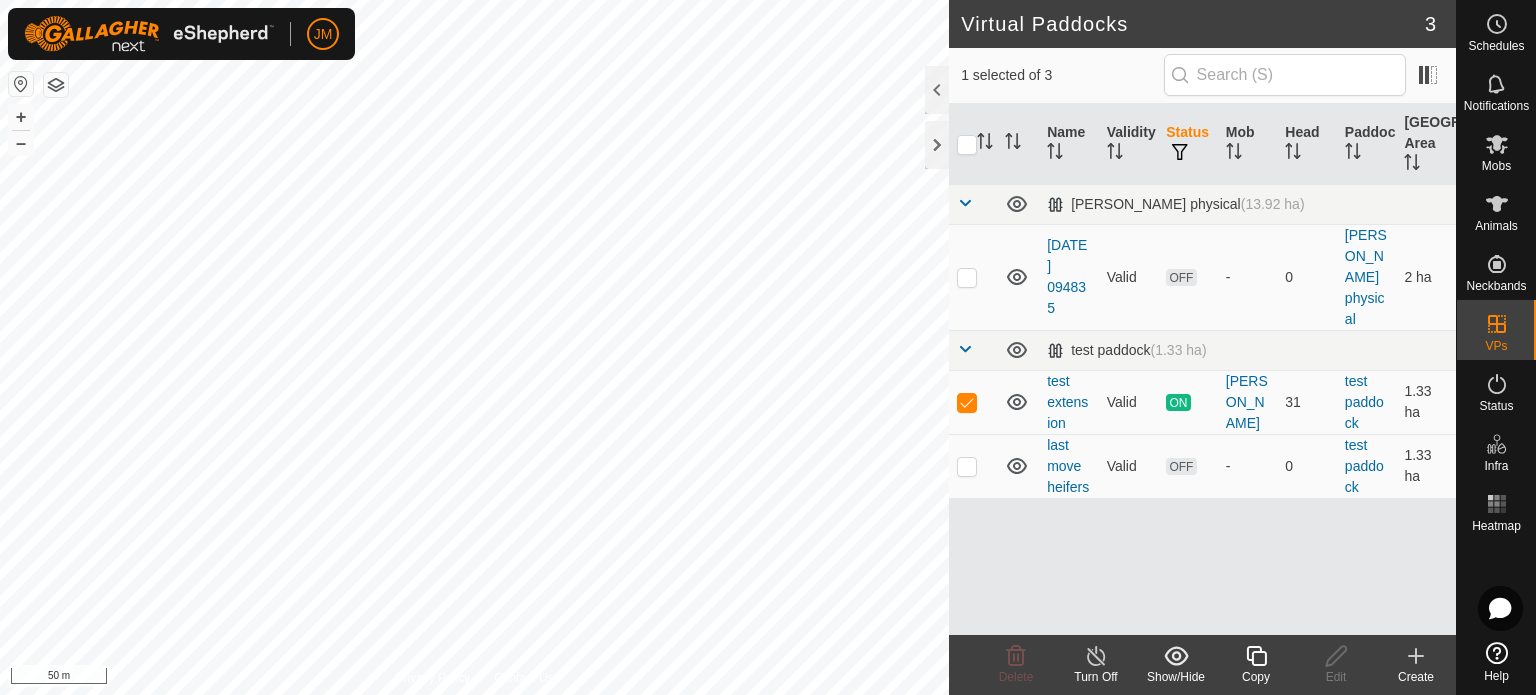 checkbox on "false" 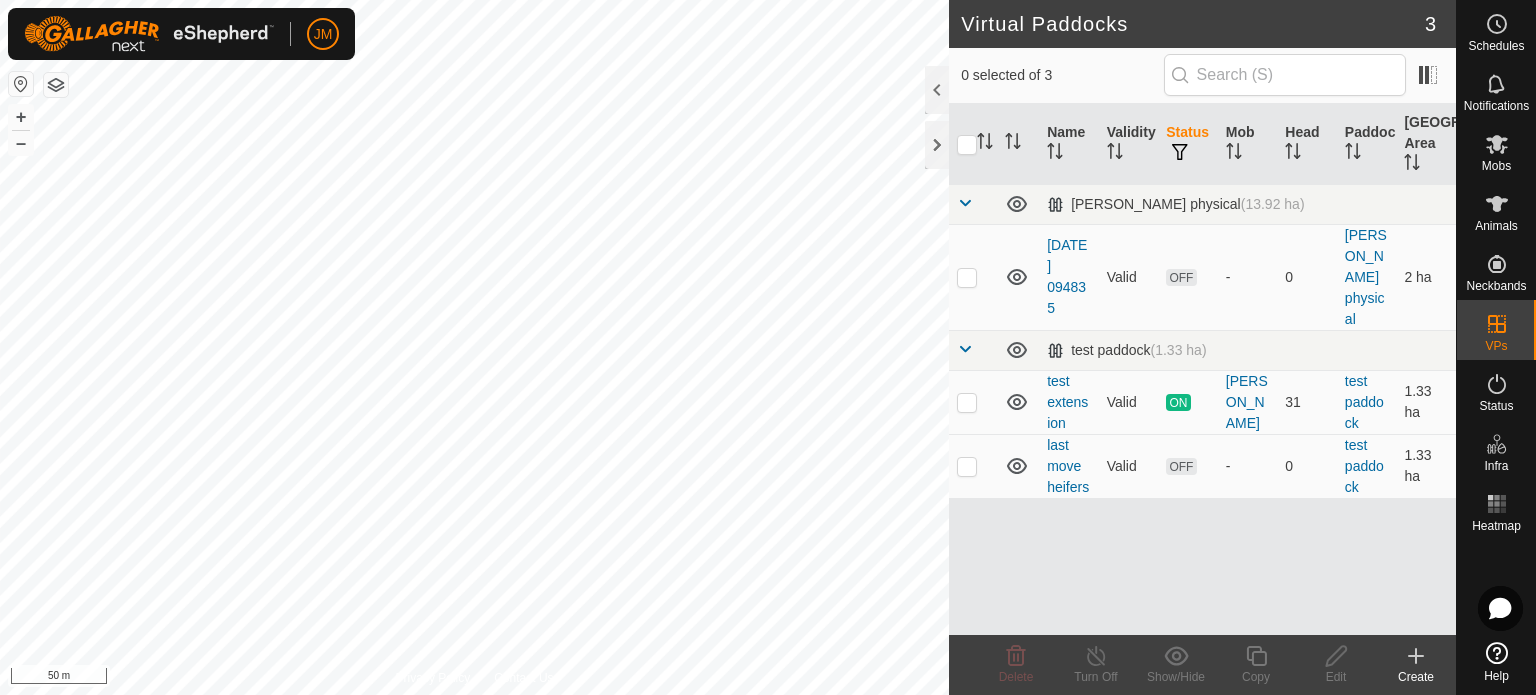 checkbox on "true" 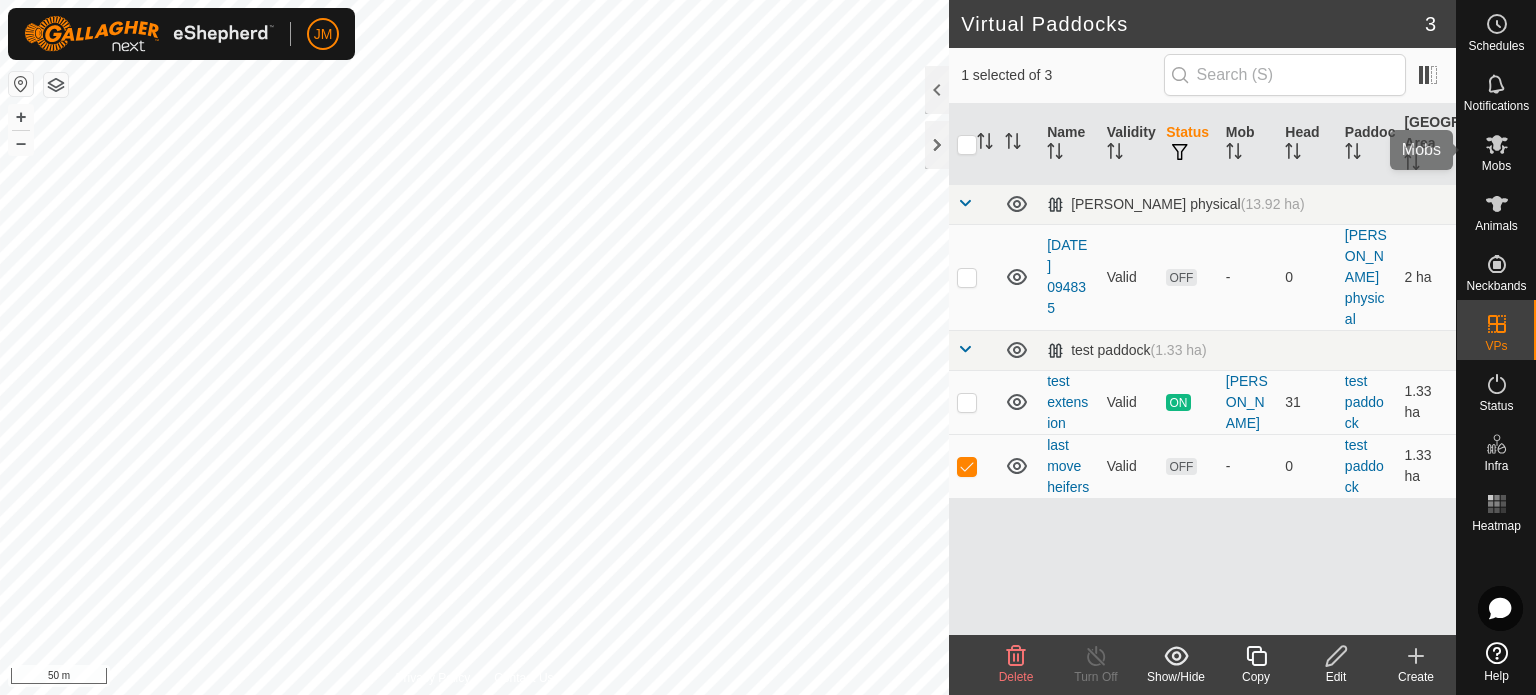 click 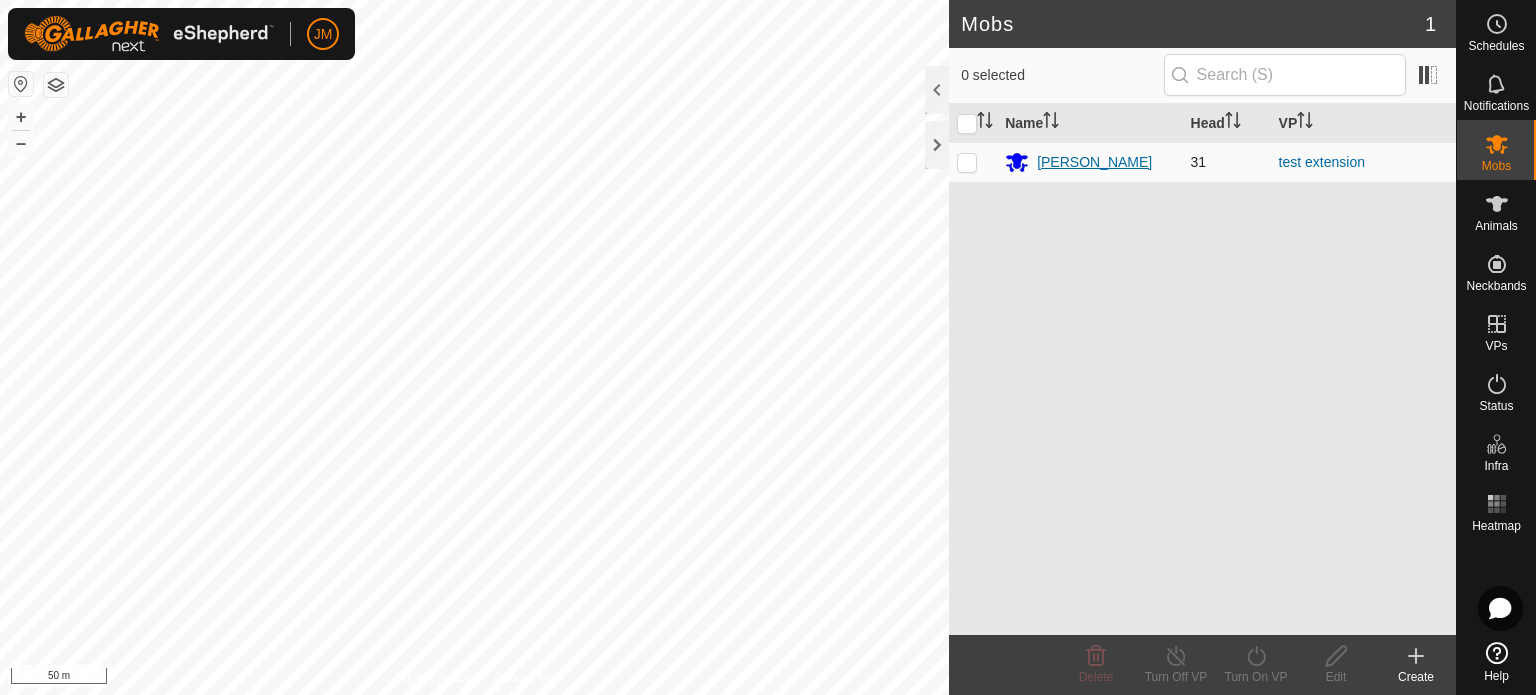 click on "[PERSON_NAME]" at bounding box center [1094, 162] 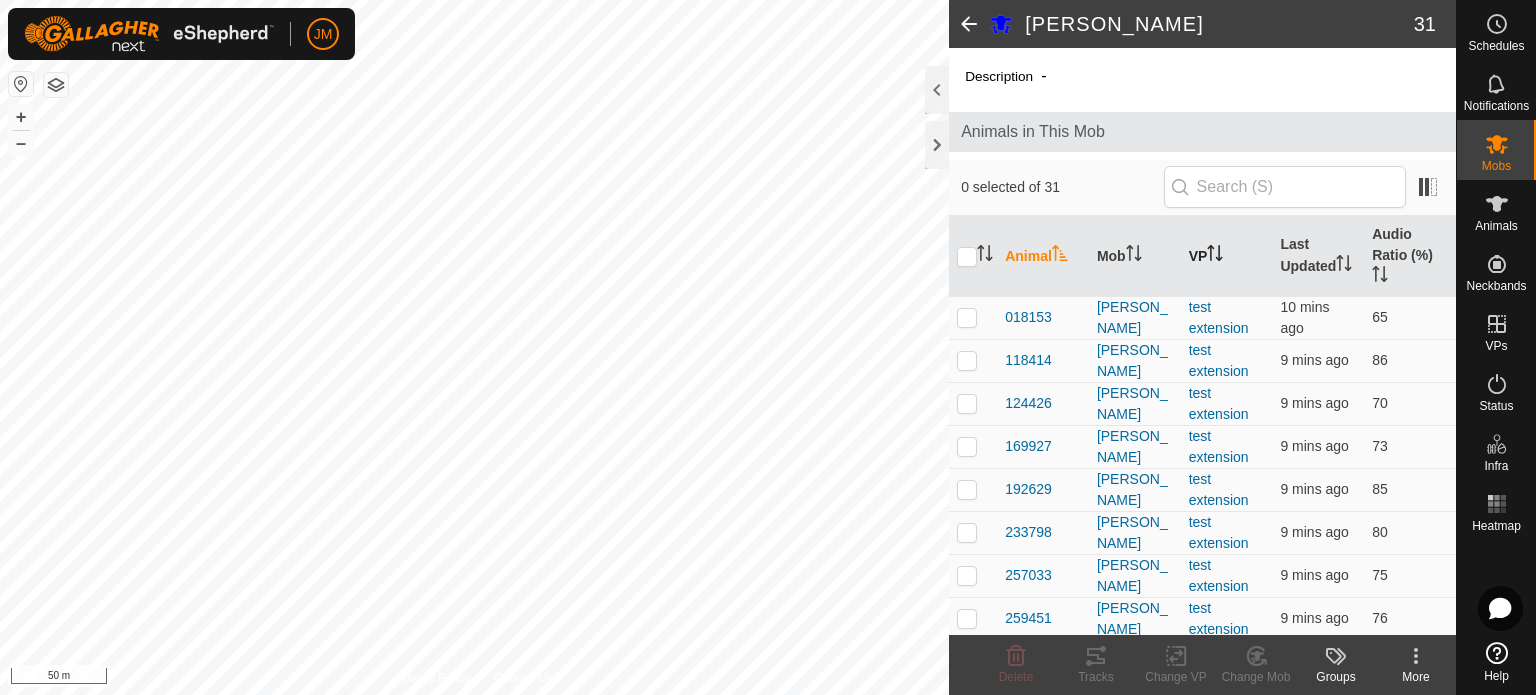 click on "VP" at bounding box center (1227, 256) 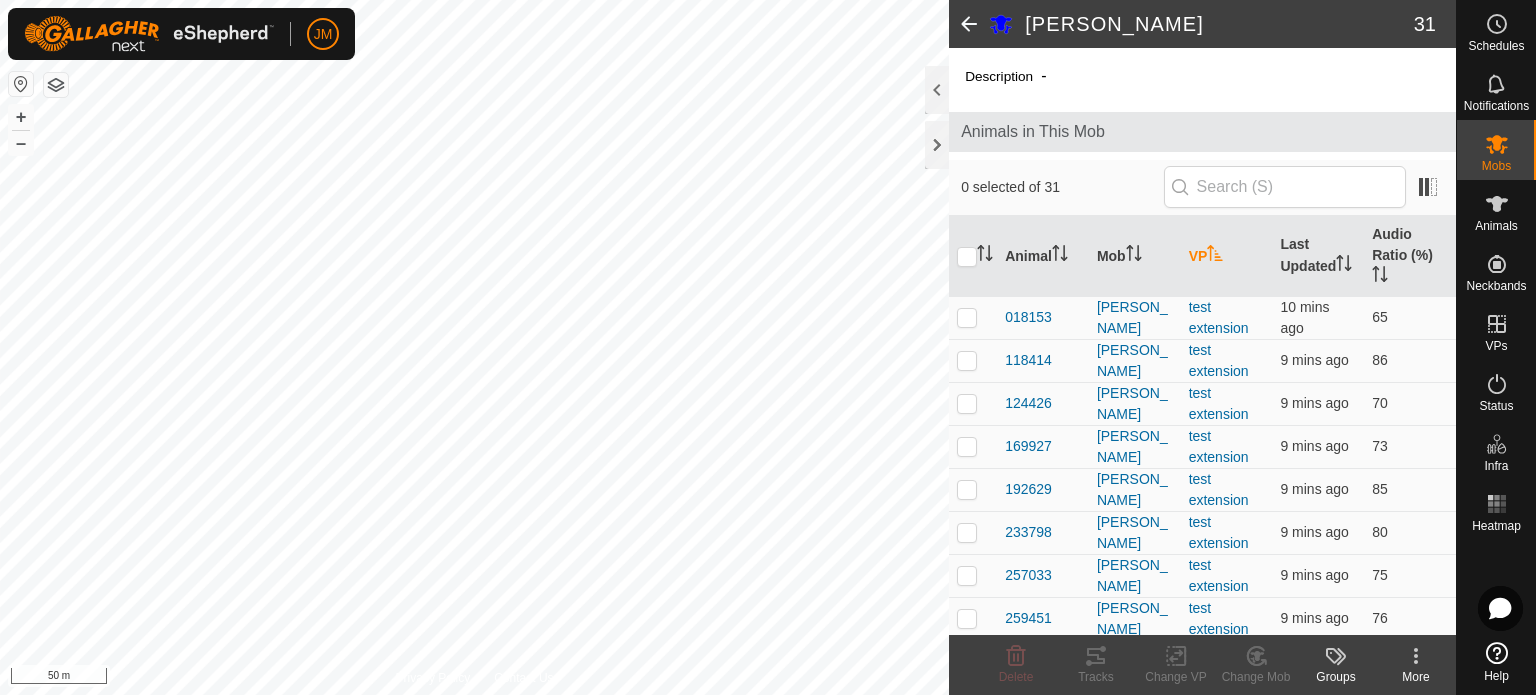 click 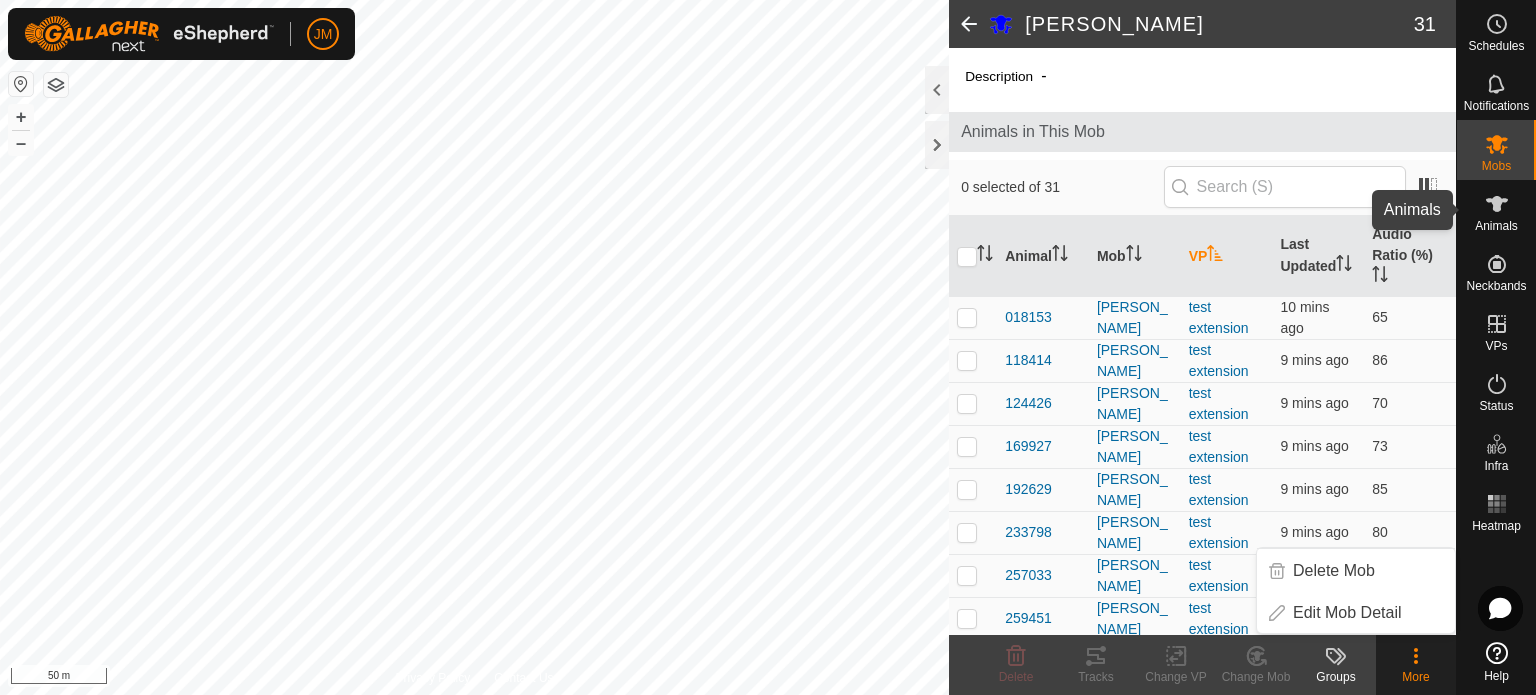 click 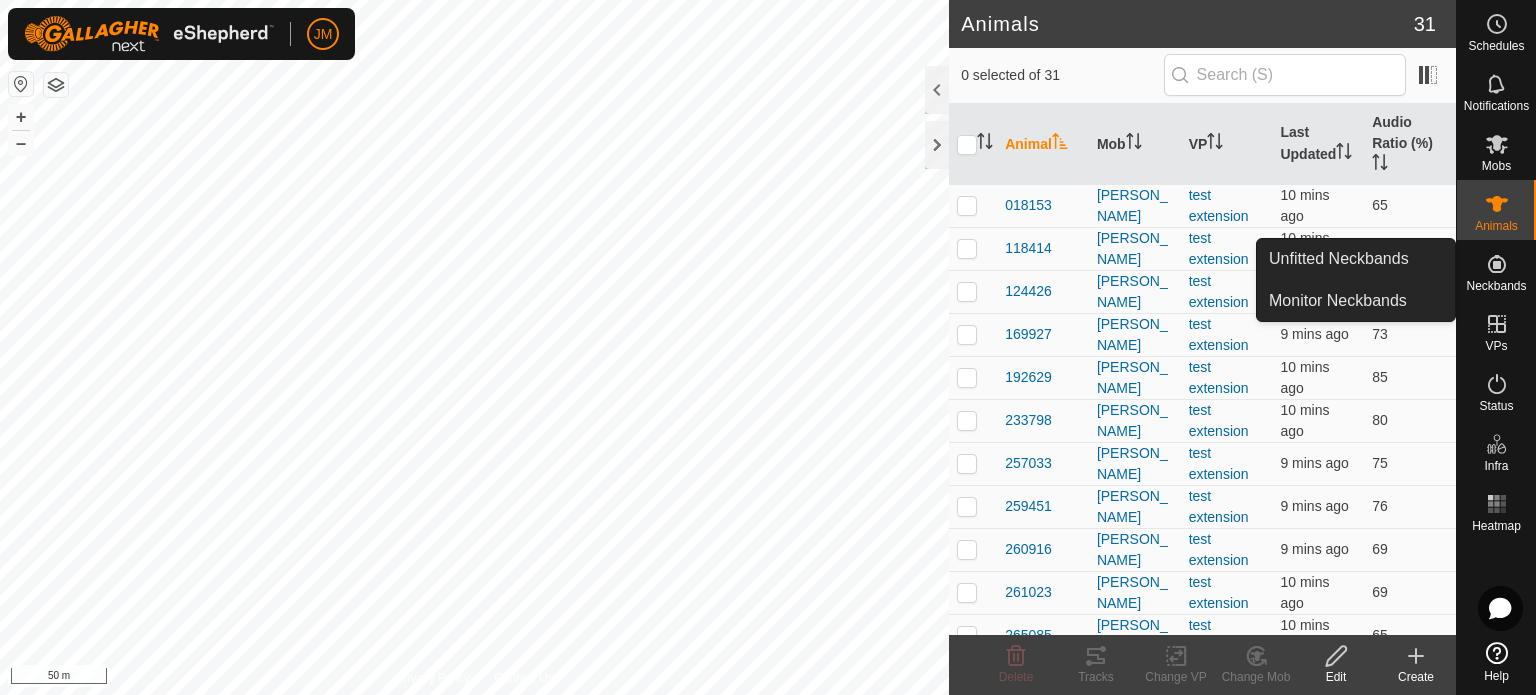 click 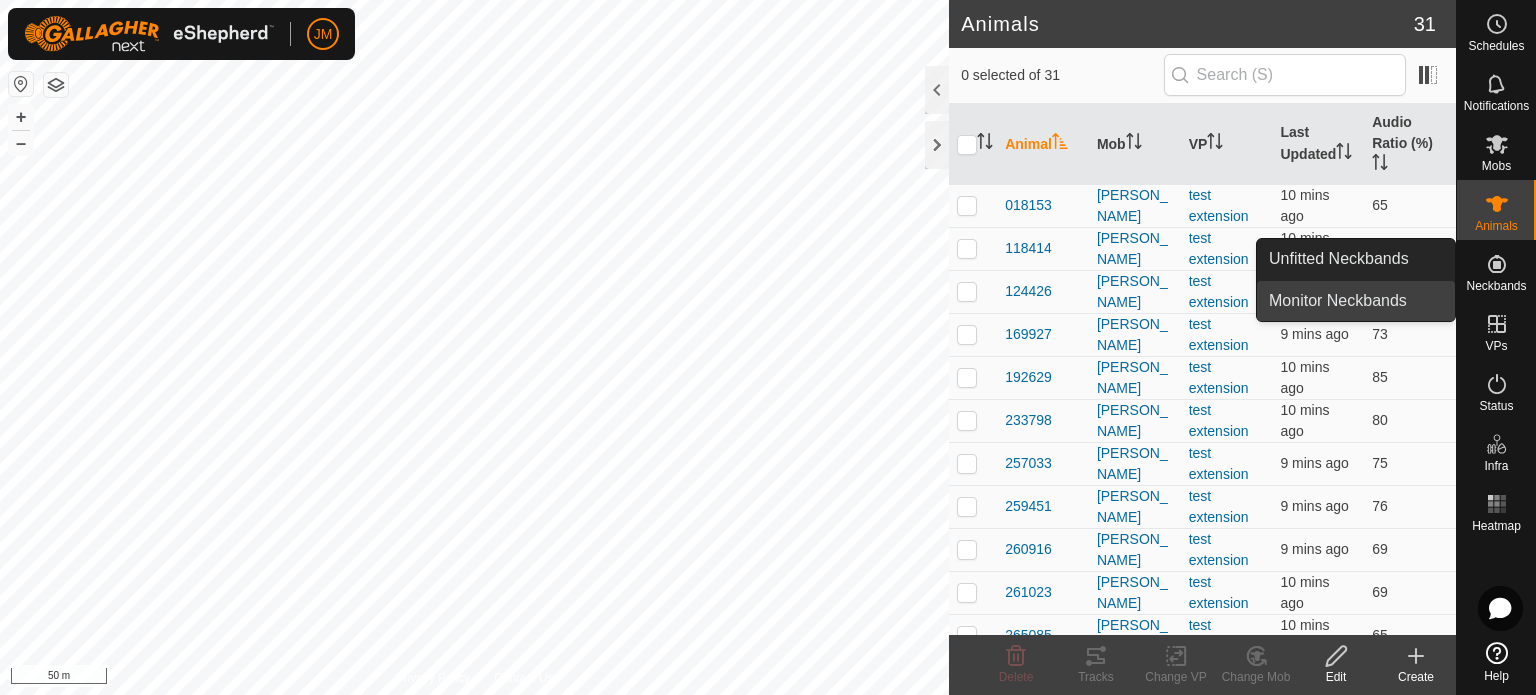 click on "Monitor Neckbands" at bounding box center (1356, 301) 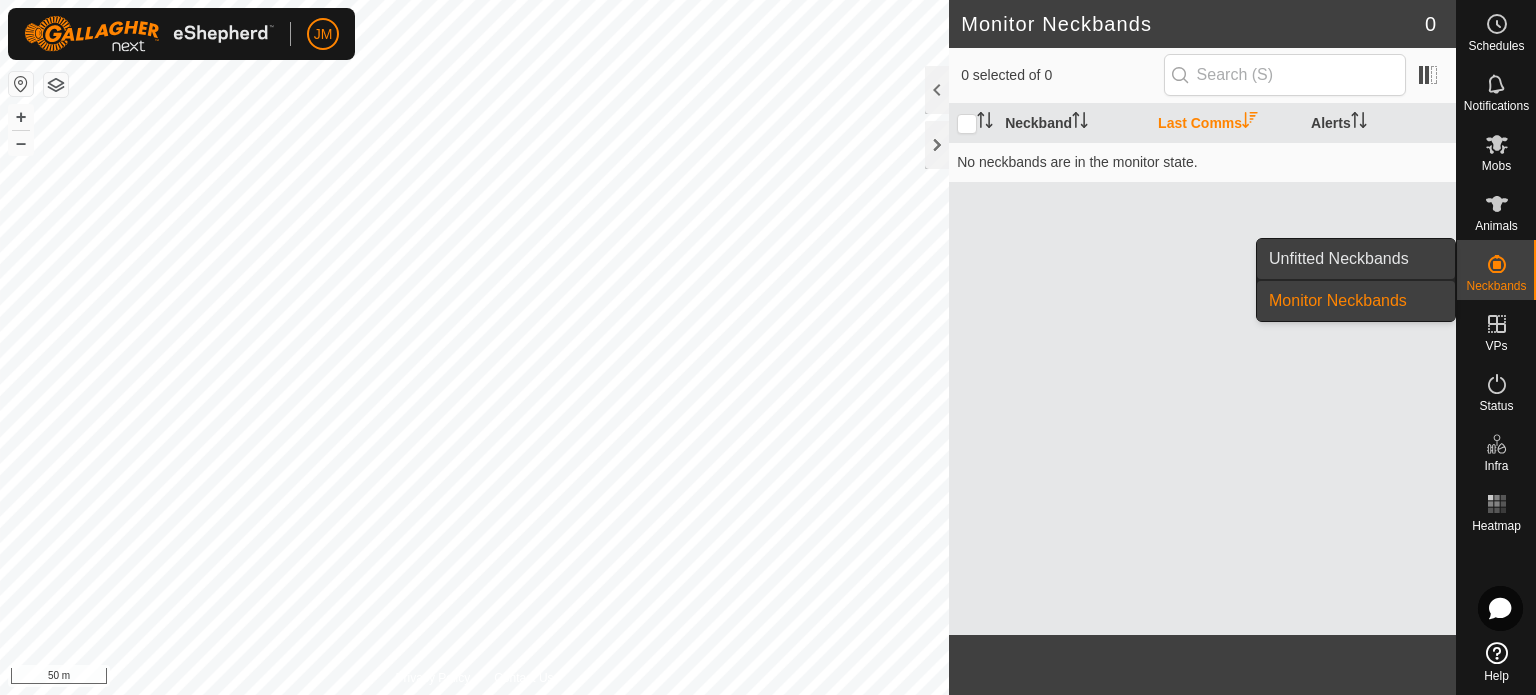 click on "Unfitted Neckbands" at bounding box center (1356, 259) 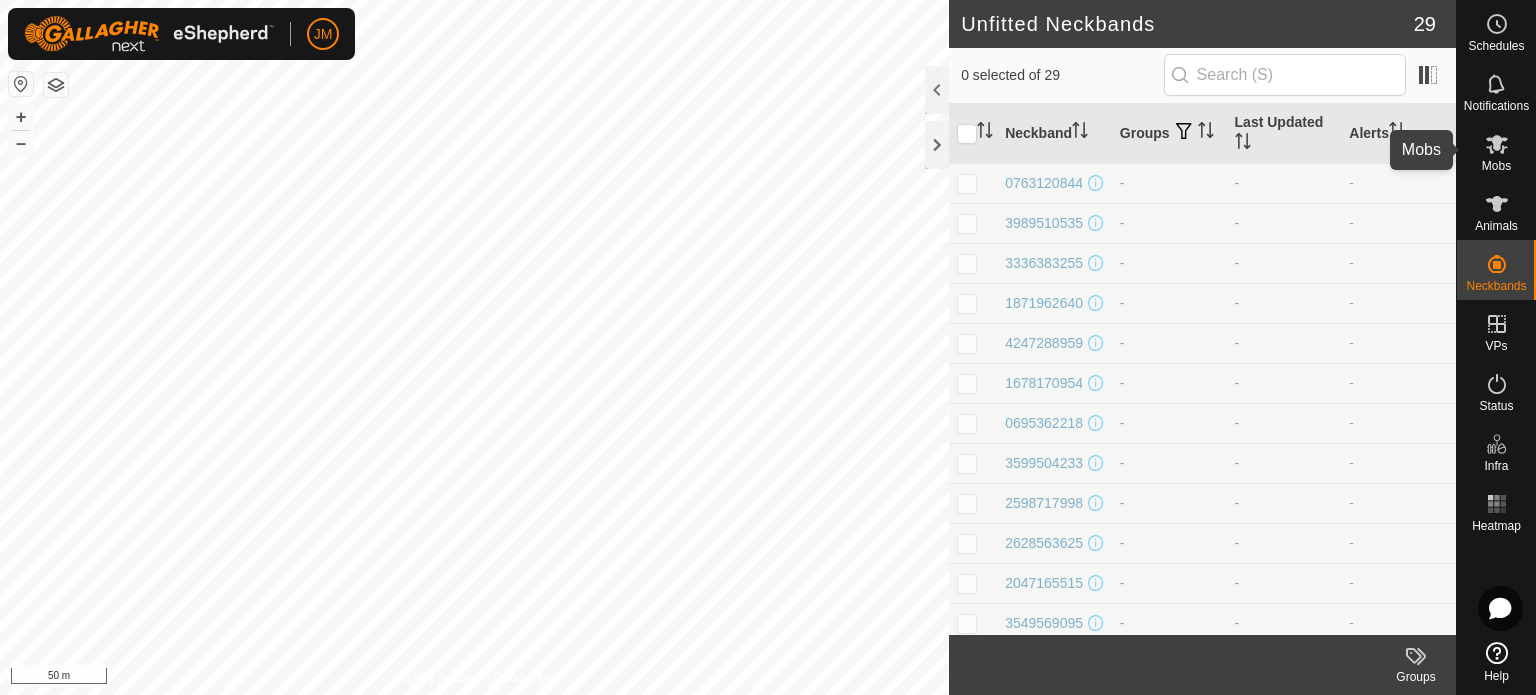 click 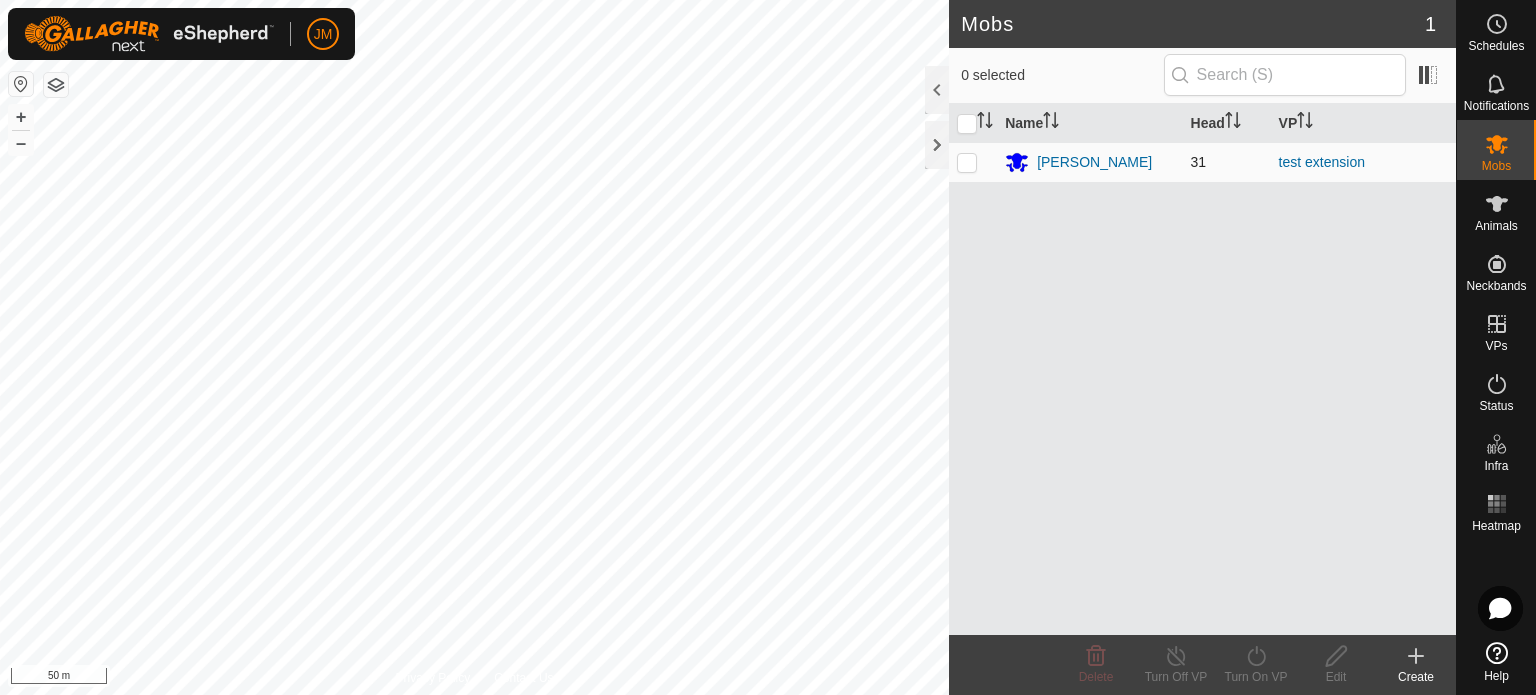 click at bounding box center [967, 162] 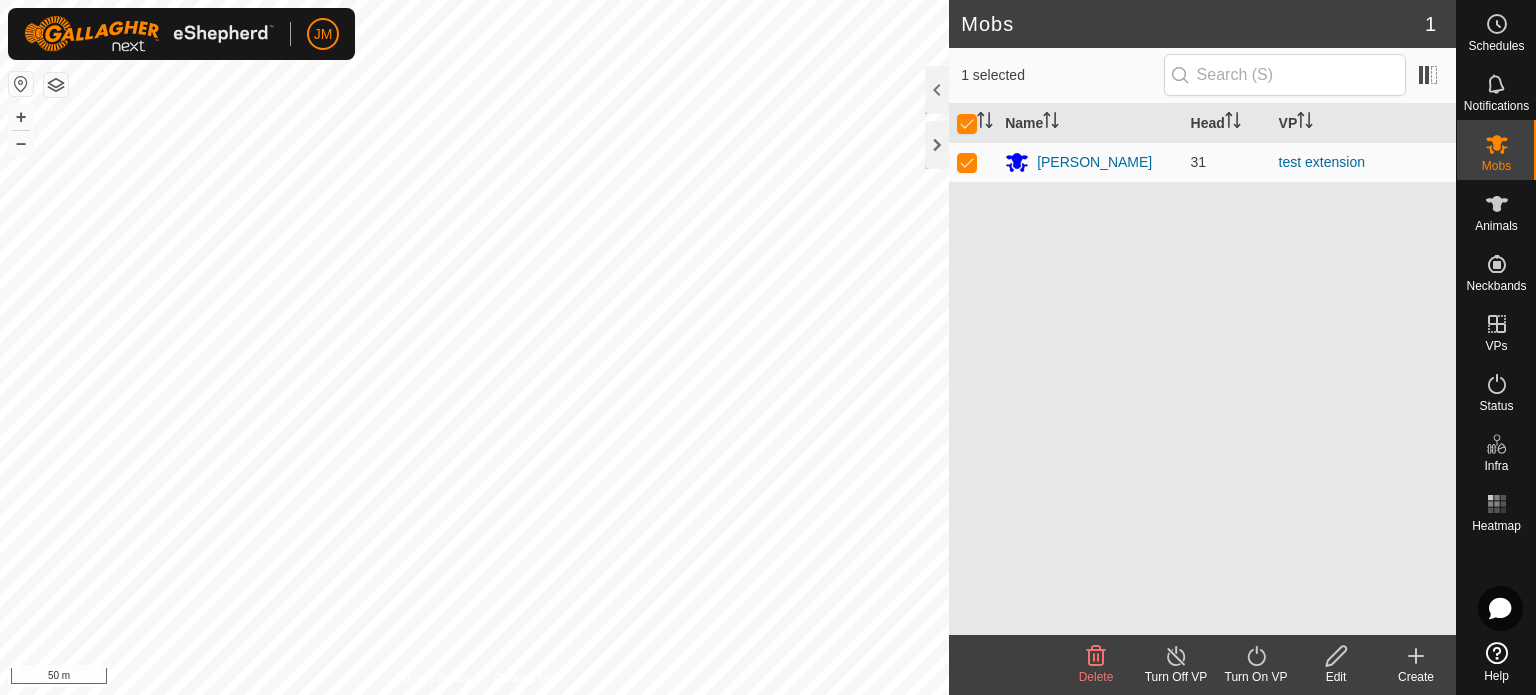 click 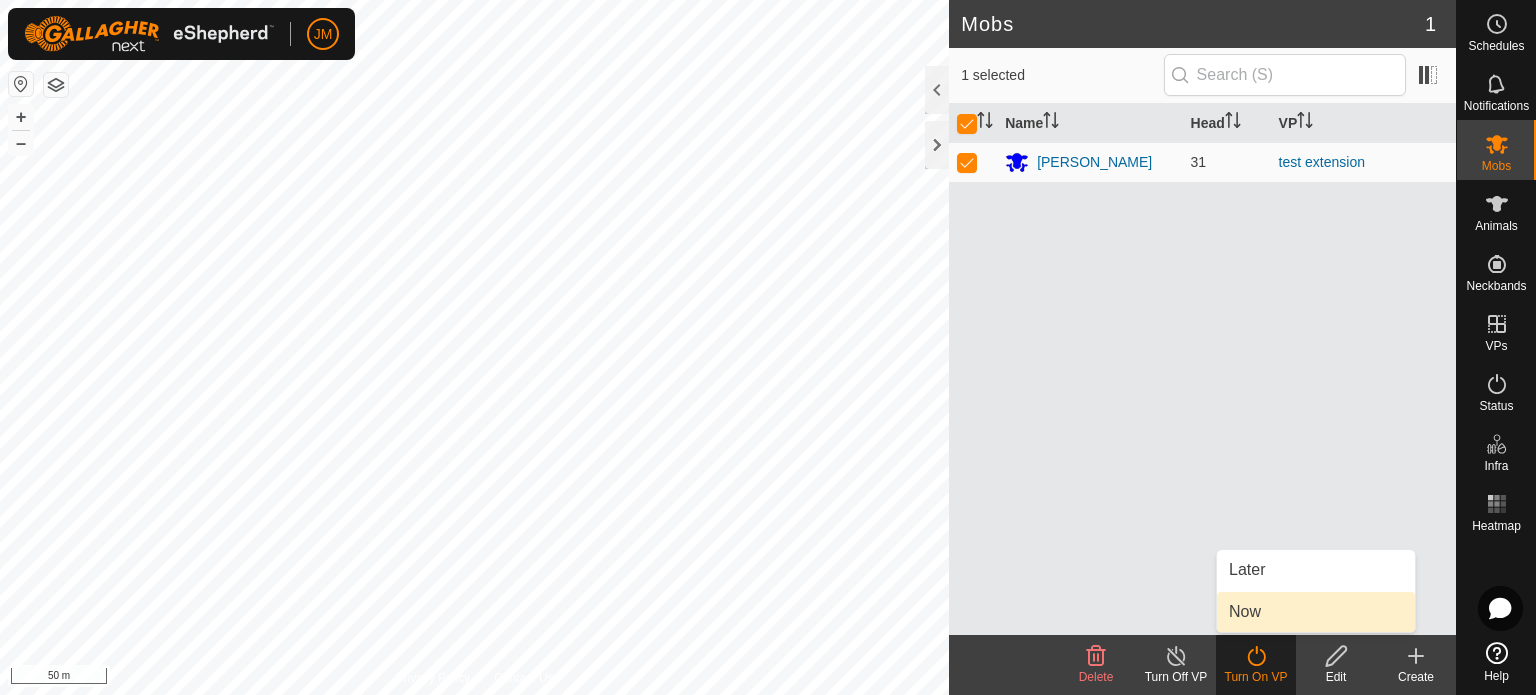 click on "Now" at bounding box center (1316, 612) 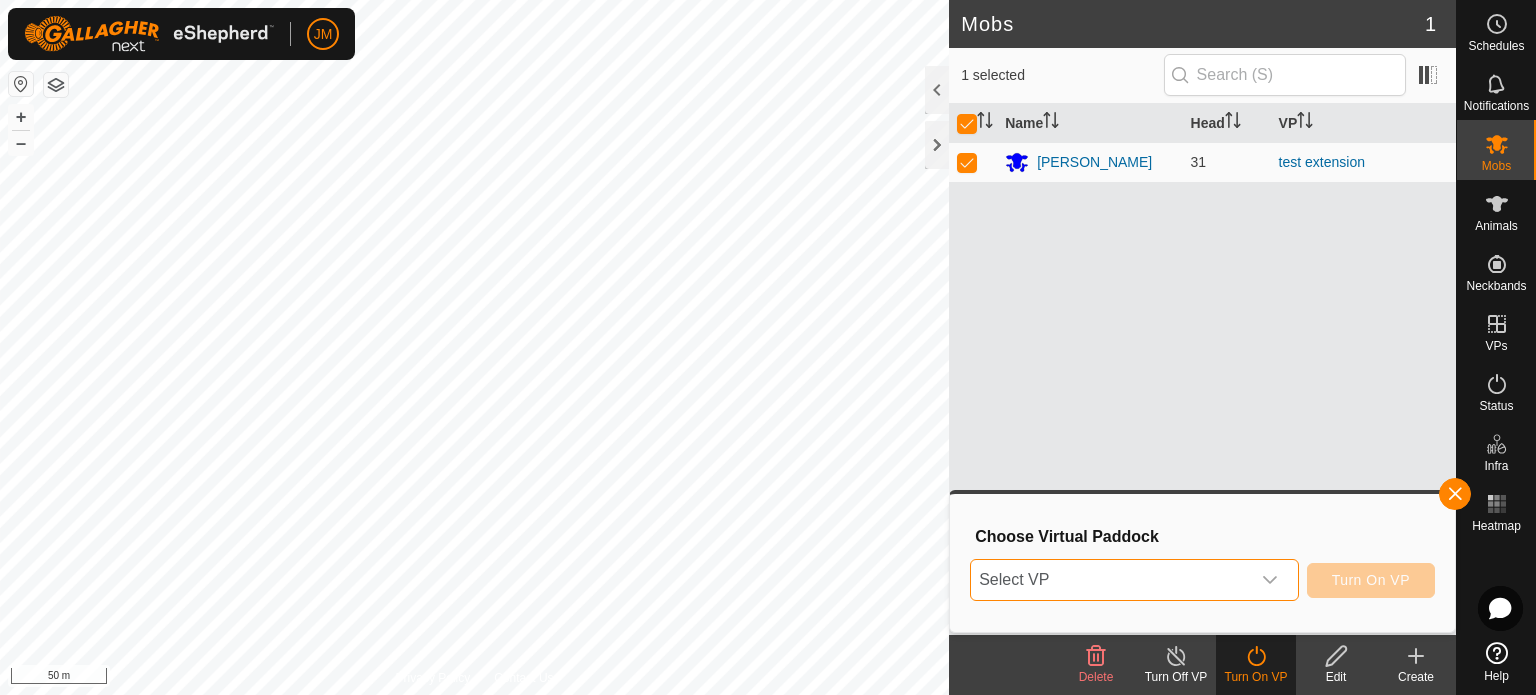 click on "Select VP" at bounding box center [1110, 580] 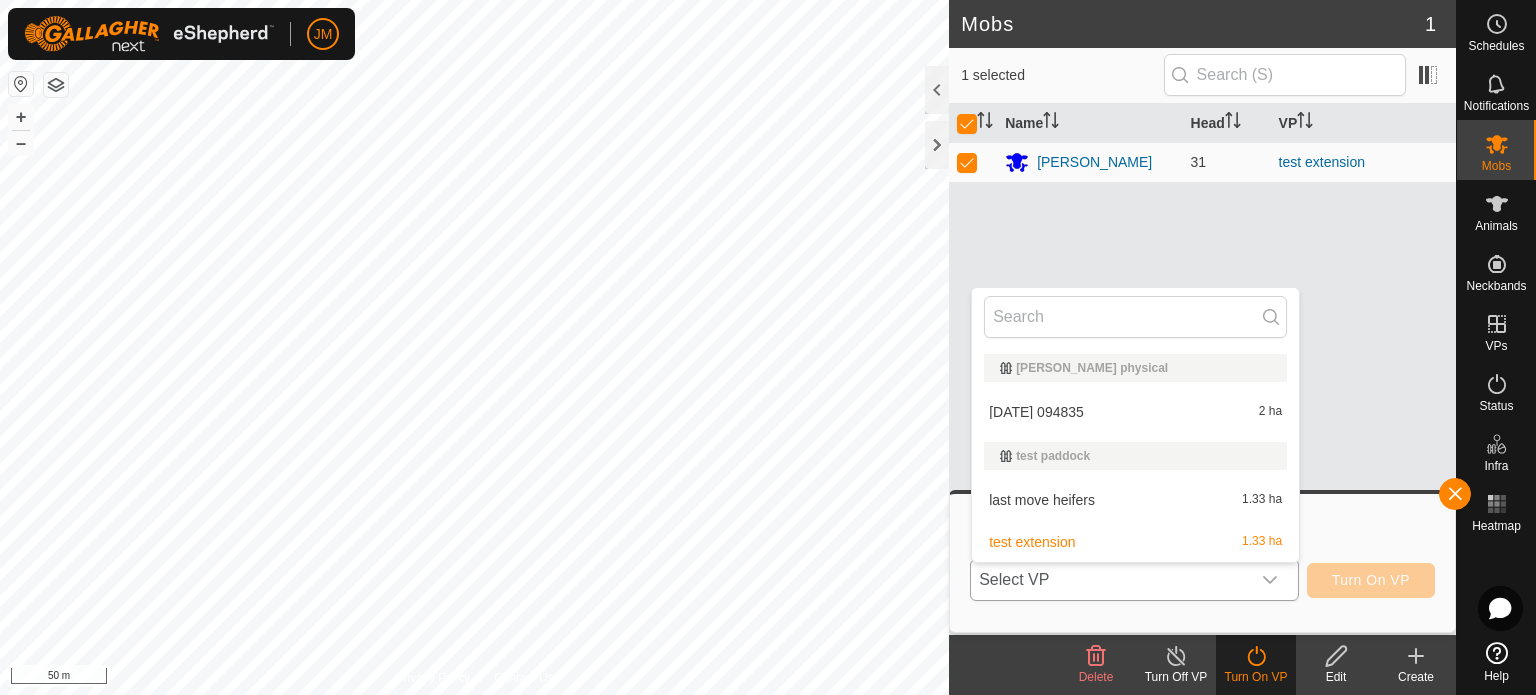 click on "last move heifers  1.33 ha" at bounding box center (1135, 500) 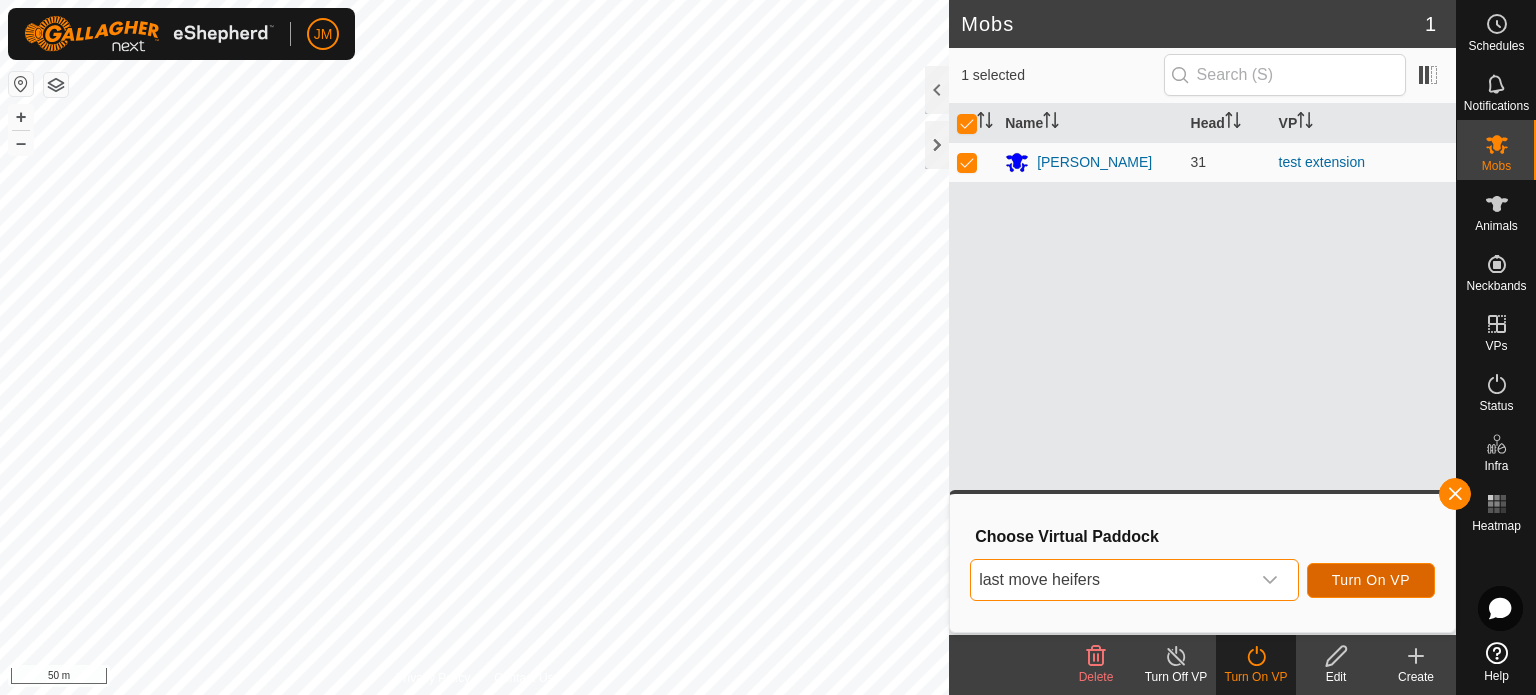 click on "Turn On VP" at bounding box center (1371, 580) 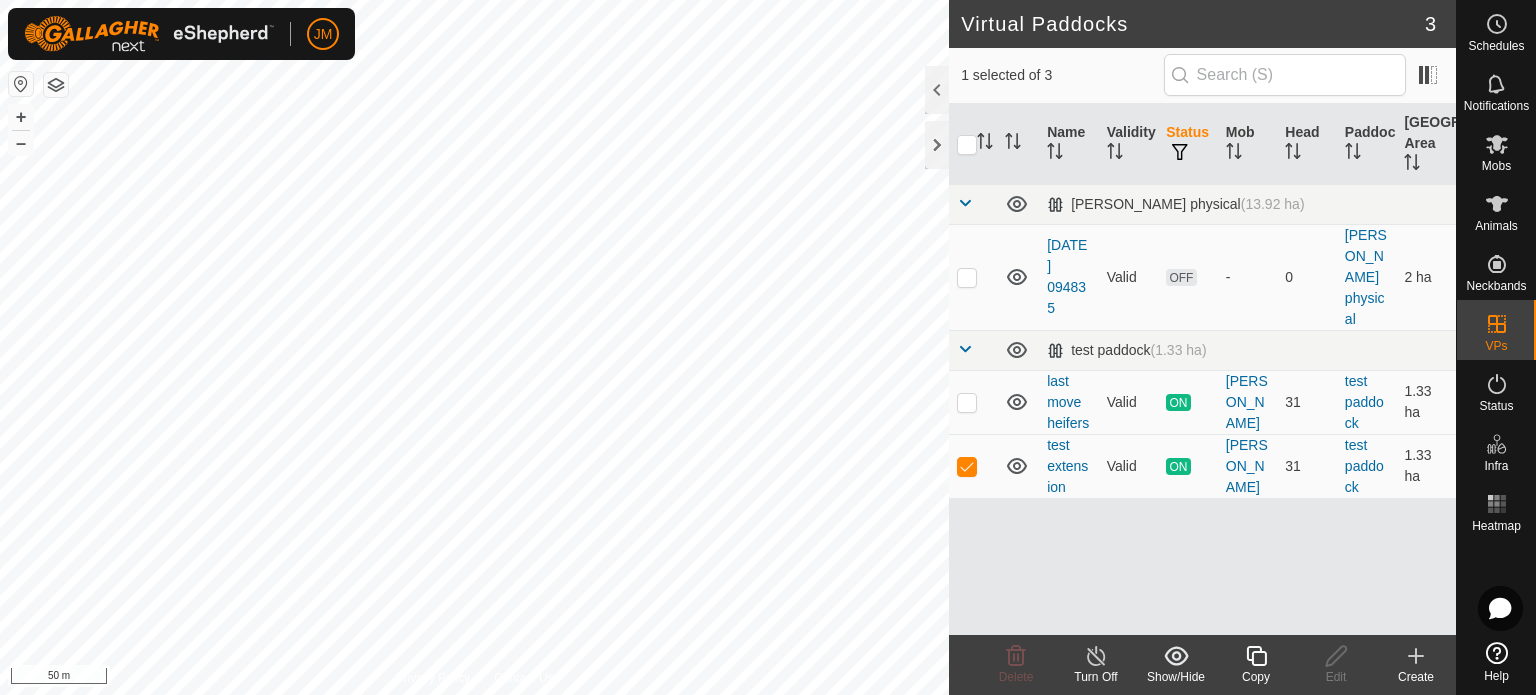 click 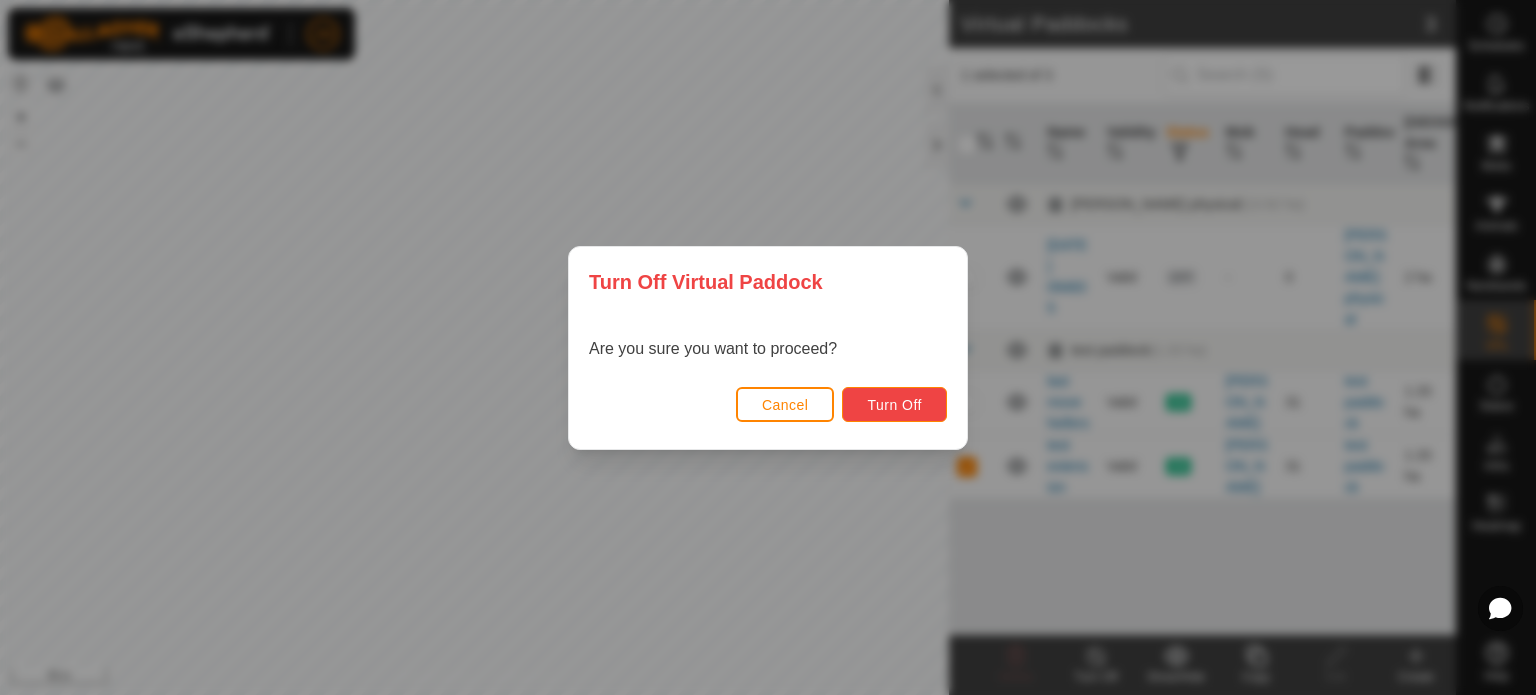 click on "Turn Off" at bounding box center [894, 405] 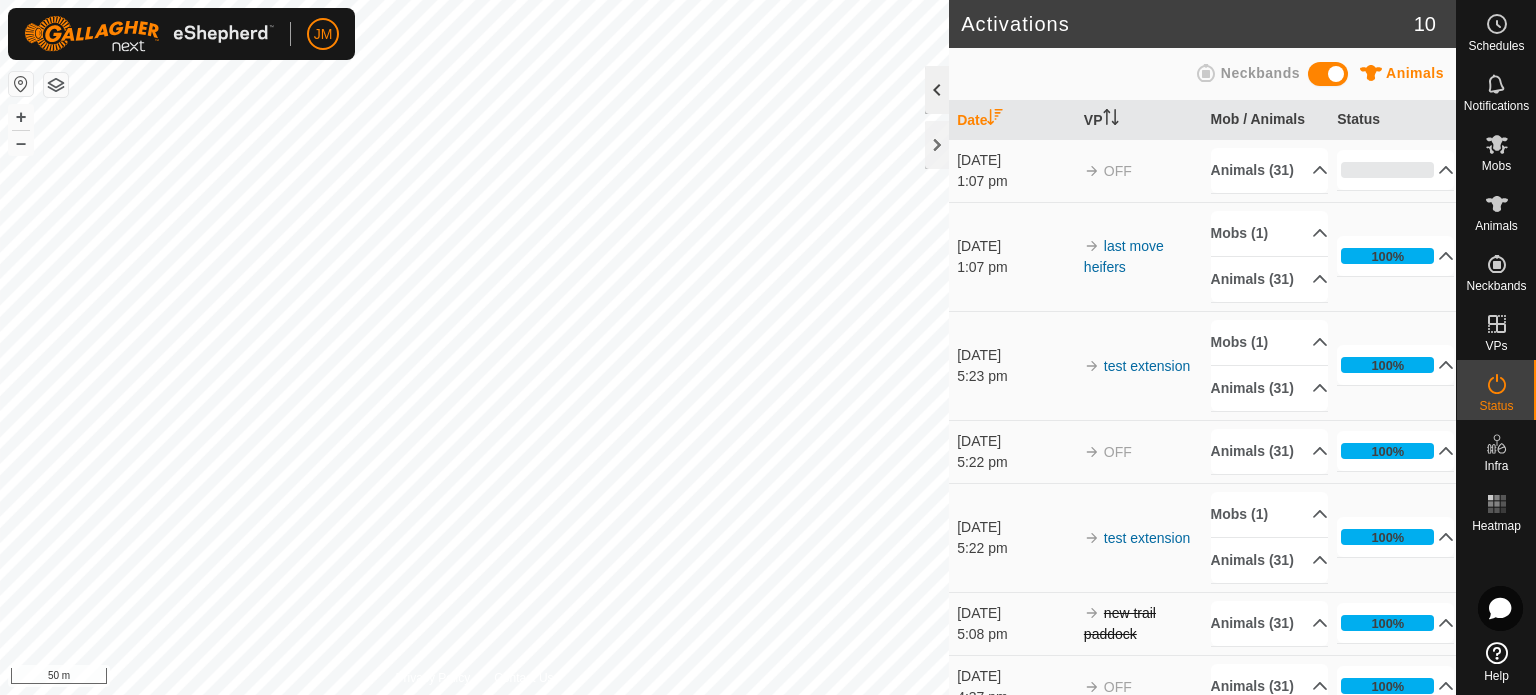 click 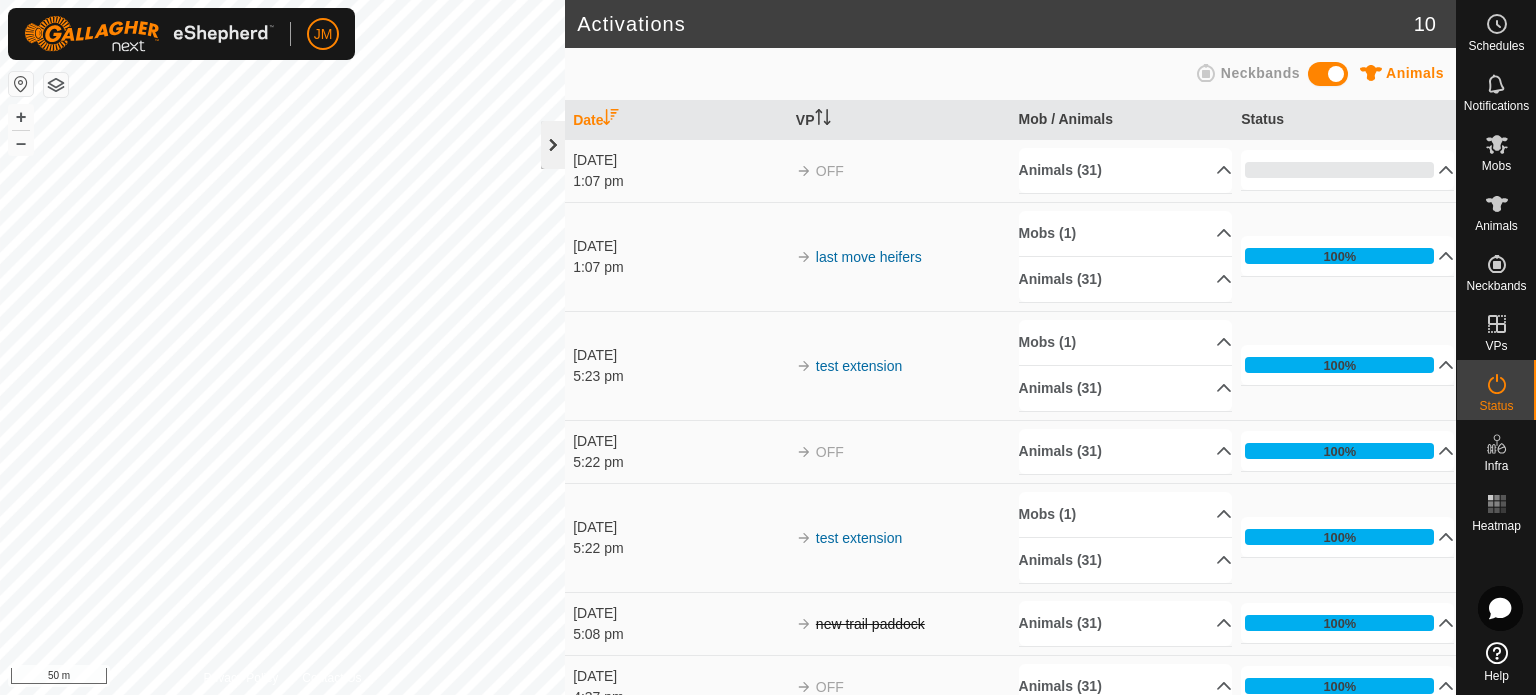 click 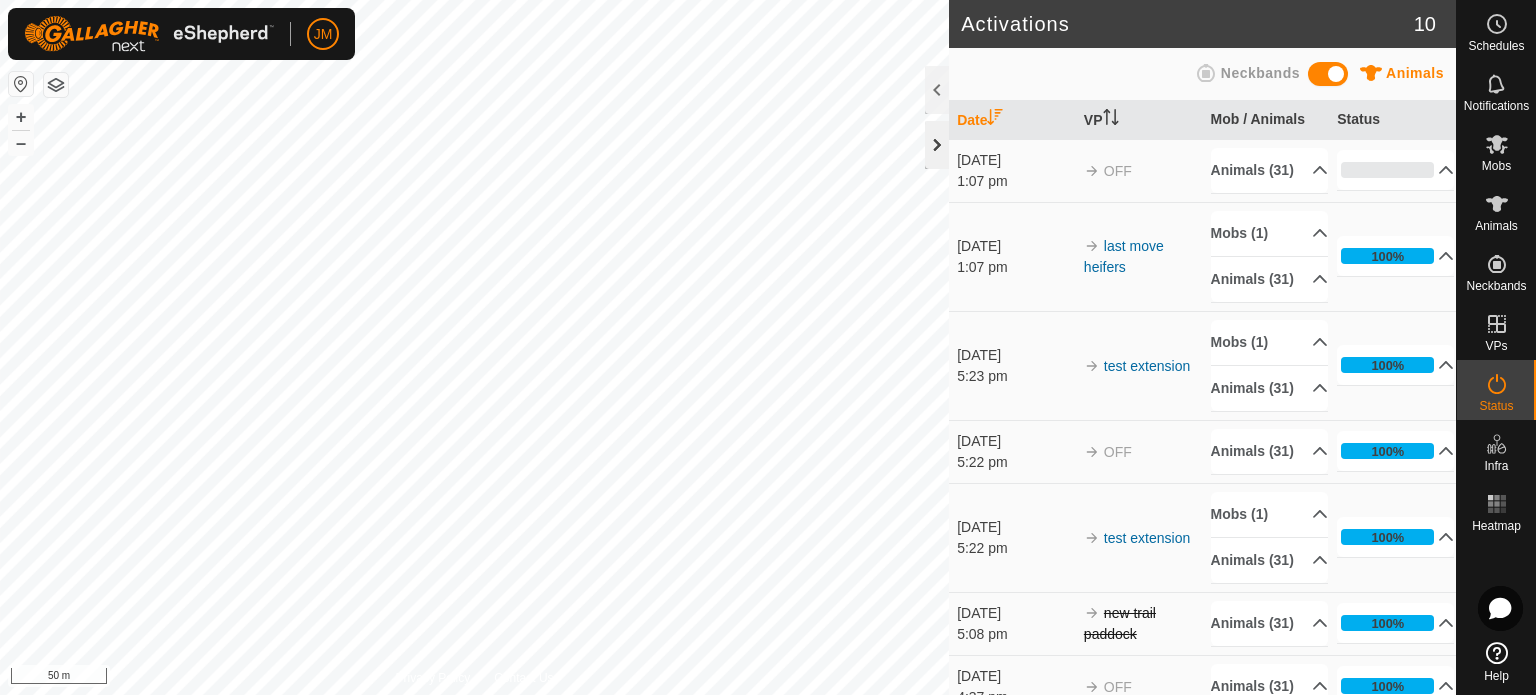click 